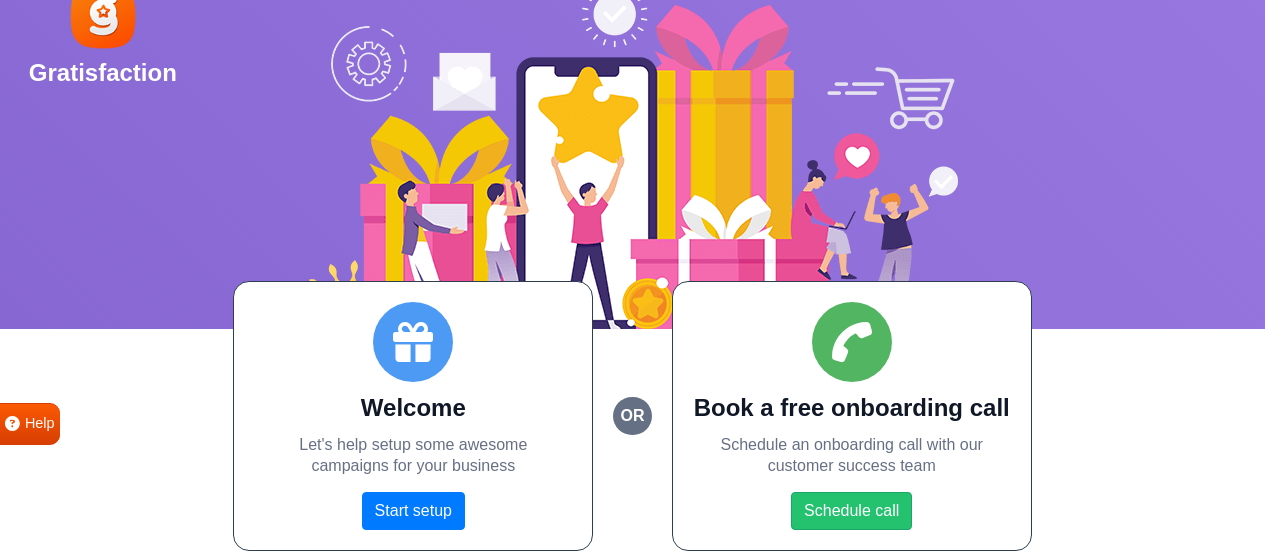 scroll, scrollTop: 0, scrollLeft: 0, axis: both 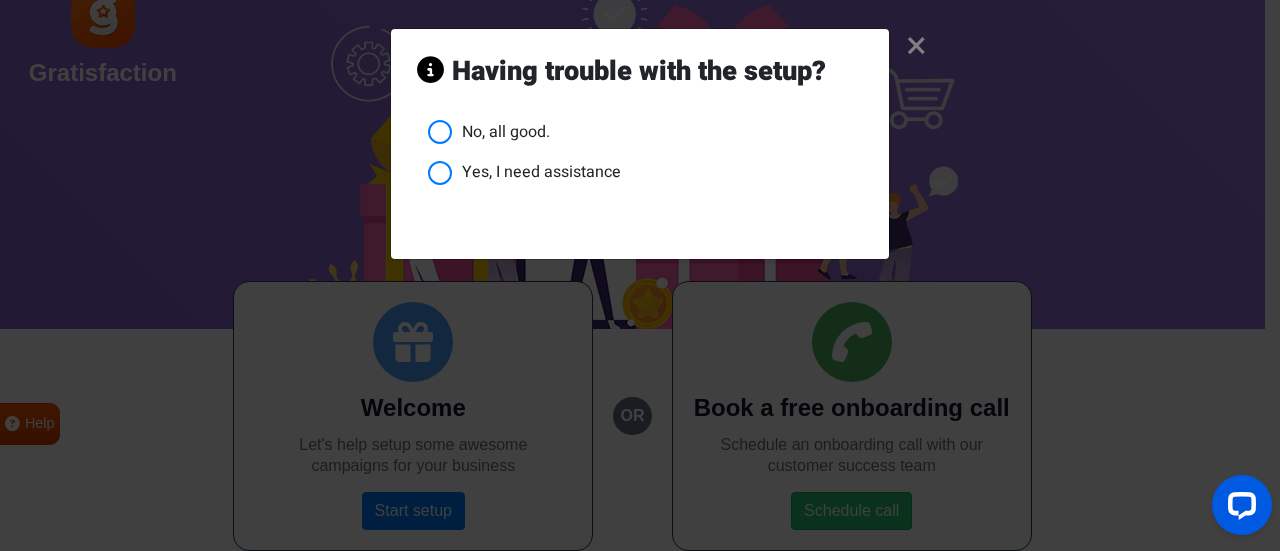 click on "No, all good." at bounding box center (645, 132) 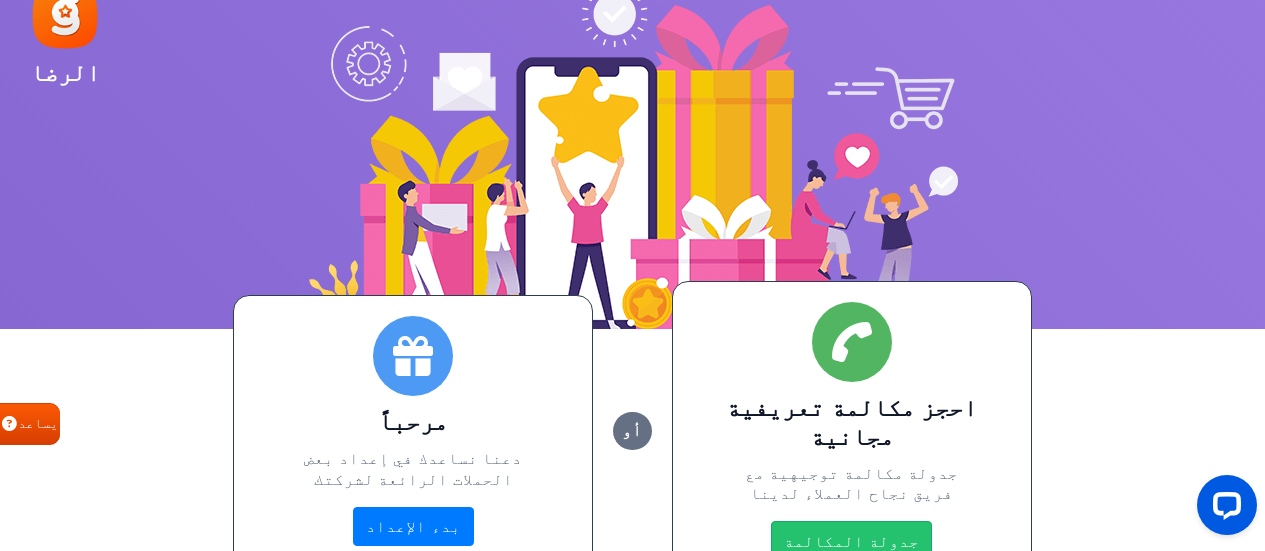 scroll, scrollTop: 51, scrollLeft: 0, axis: vertical 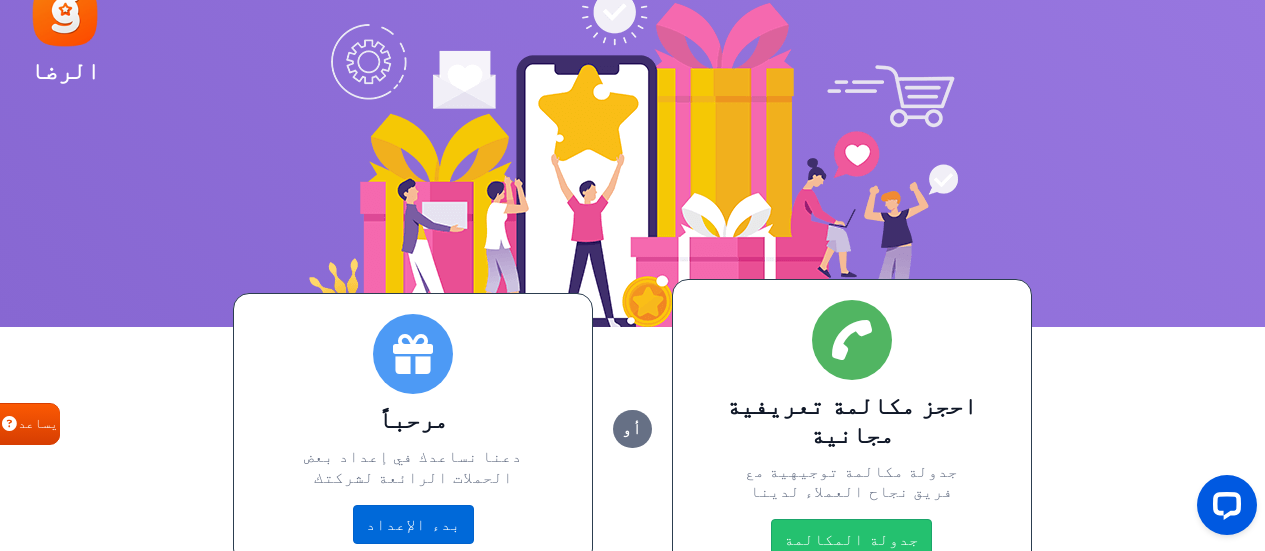 click on "بدء الإعداد" at bounding box center [413, 524] 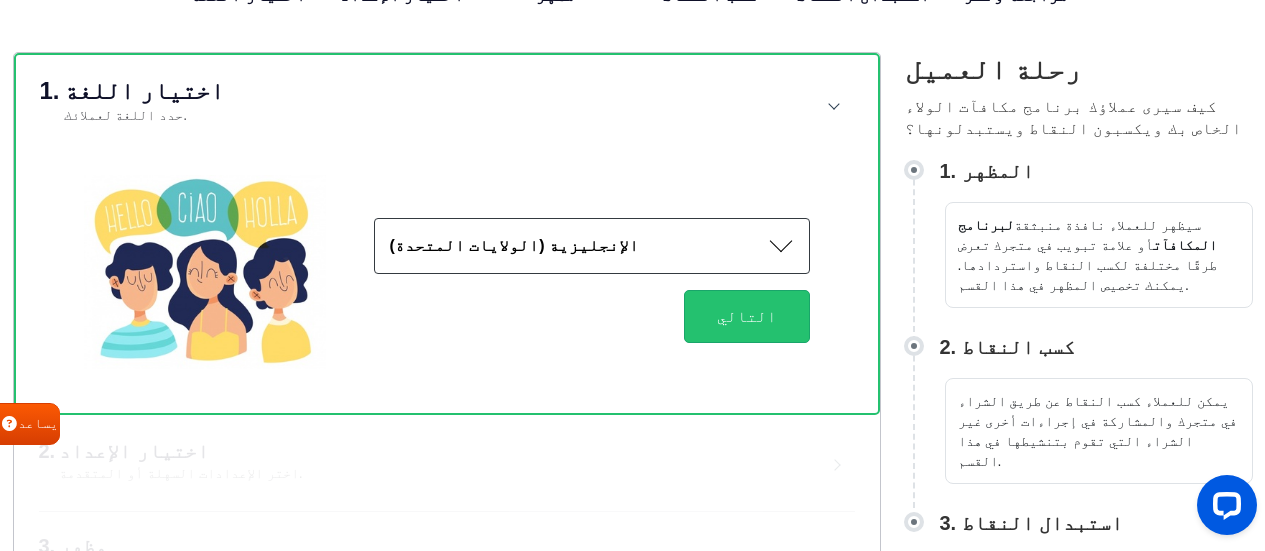 click on "الإنجليزية (الولايات المتحدة)" at bounding box center [592, 246] 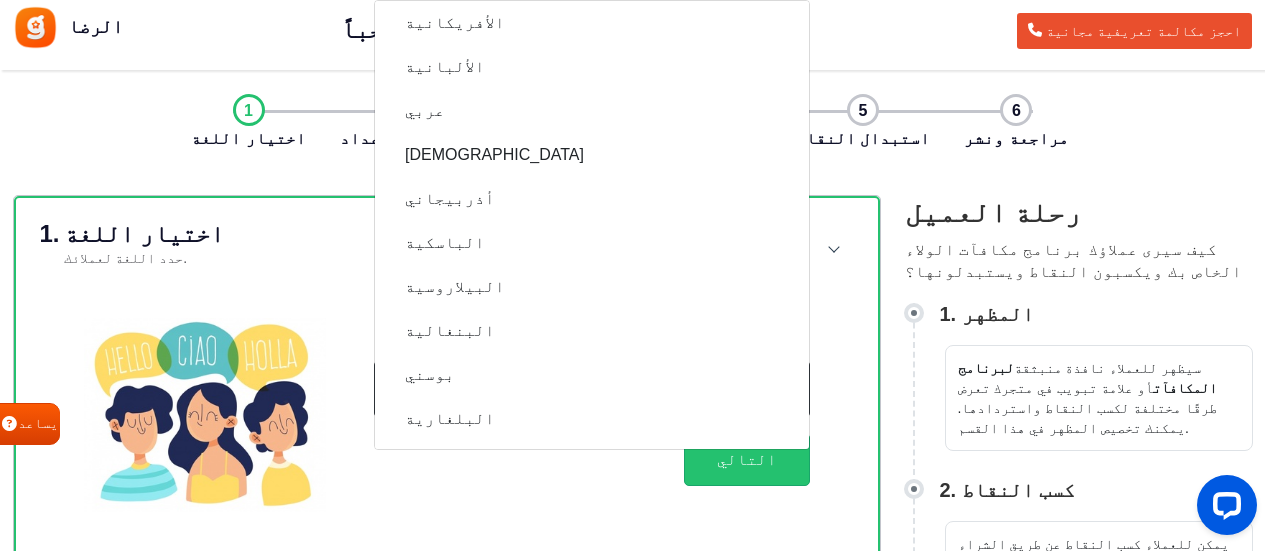 click on "الرضا مرحباً! سيستغرق الإعداد بضع دقائق فقط. سيستغرق الإعداد بضع دقائق فقط. احجز مكالمة تعريفية مجانية اختيار اللغة اختيار الإعداد مظهر كسب النقاط استبدال النقاط مراجعة ونشر Global Language مرحباً بكم مجدداً في الإعداد استمر من حيث توقفت أو  اتصل بنا  إذا واجهت أي مشاكل 1. اختيار اللغة حدد اللغة لعملائك. الإنجليزية (الولايات المتحدة) الأفريكانية الألبانية عربي الأرمنية أذربيجاني الباسكية البيلاروسية البنغالية بوسني البلغارية البورمية (ميانمار) الكاتالونية الكرواتية التشيكية دانماركي هولندي الإنجليزية (القراصنة) الإنجليزية (المملكة المتحدة) الإسبرانتو جزر فارو" at bounding box center [632, 267] 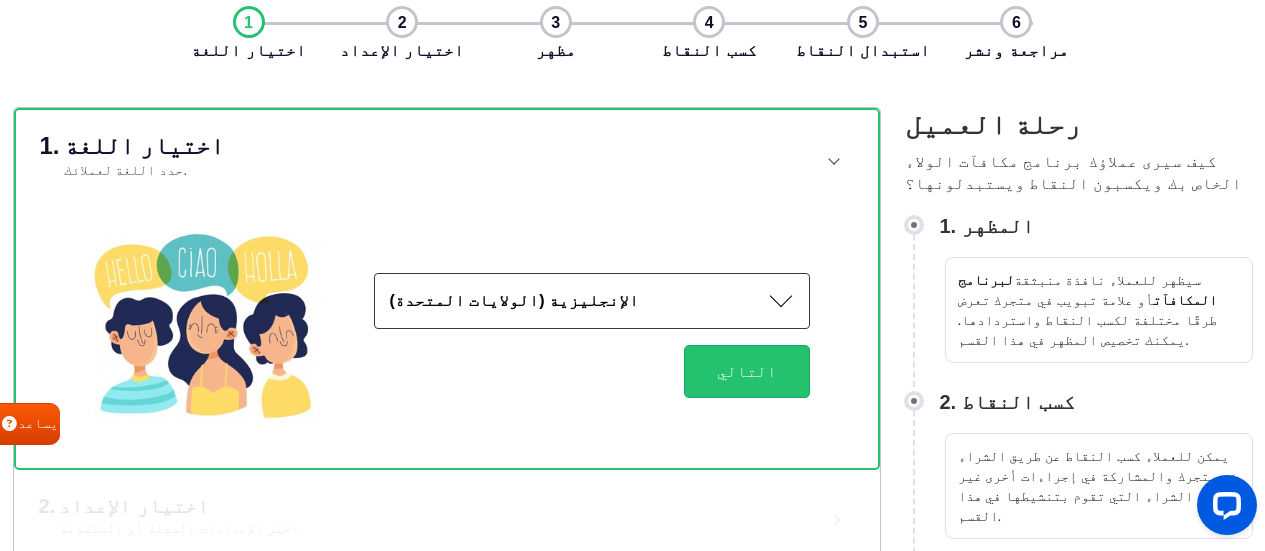 scroll, scrollTop: 208, scrollLeft: 0, axis: vertical 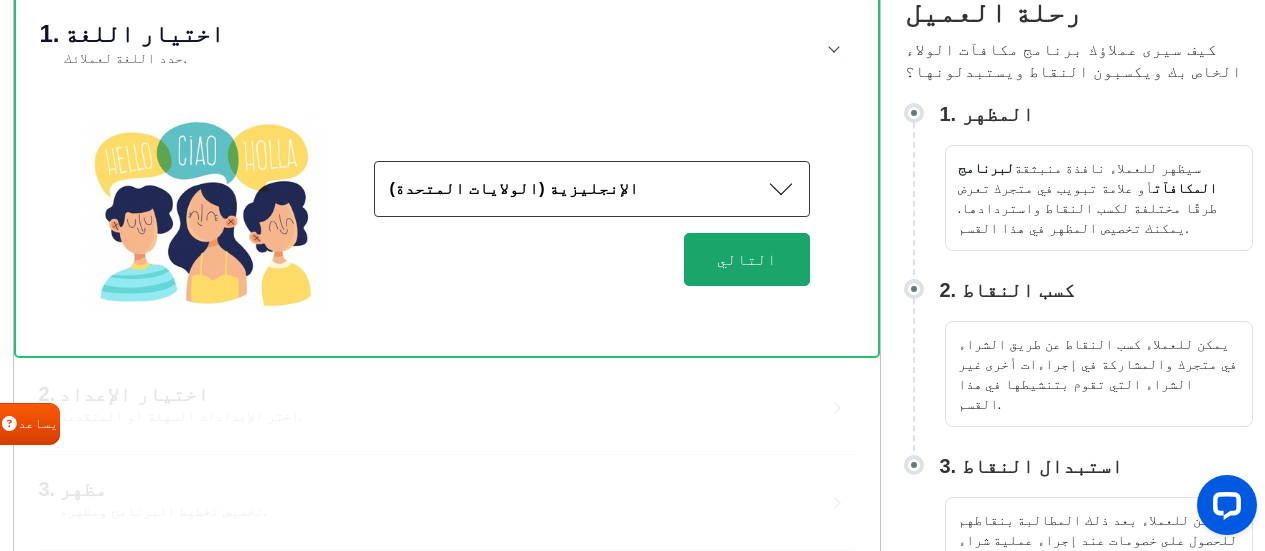 click on "التالي" at bounding box center [747, 259] 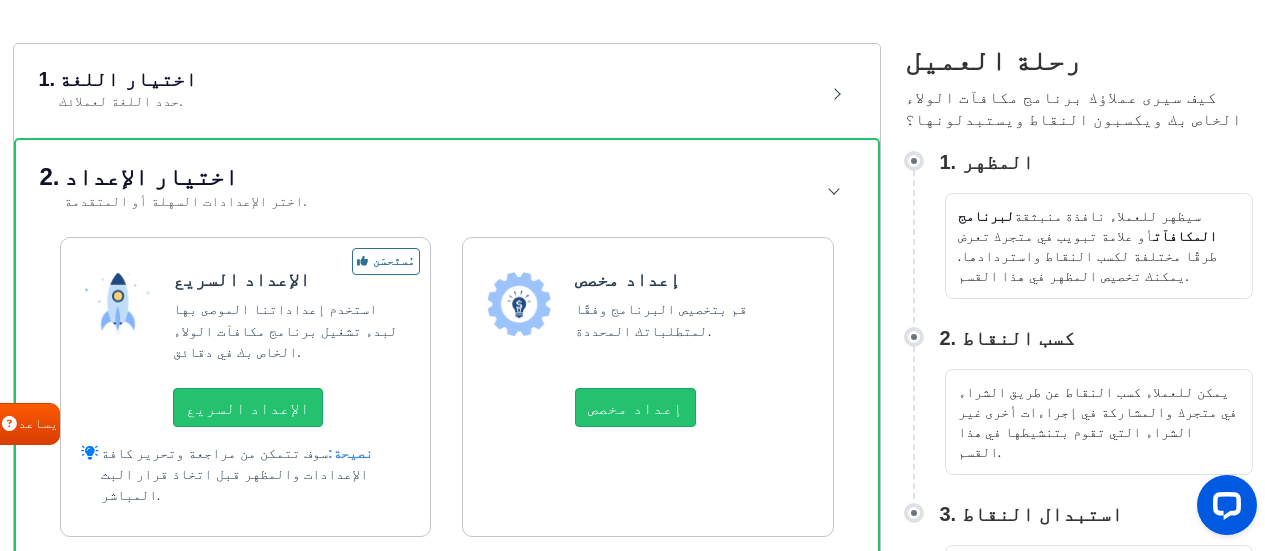scroll, scrollTop: 200, scrollLeft: 0, axis: vertical 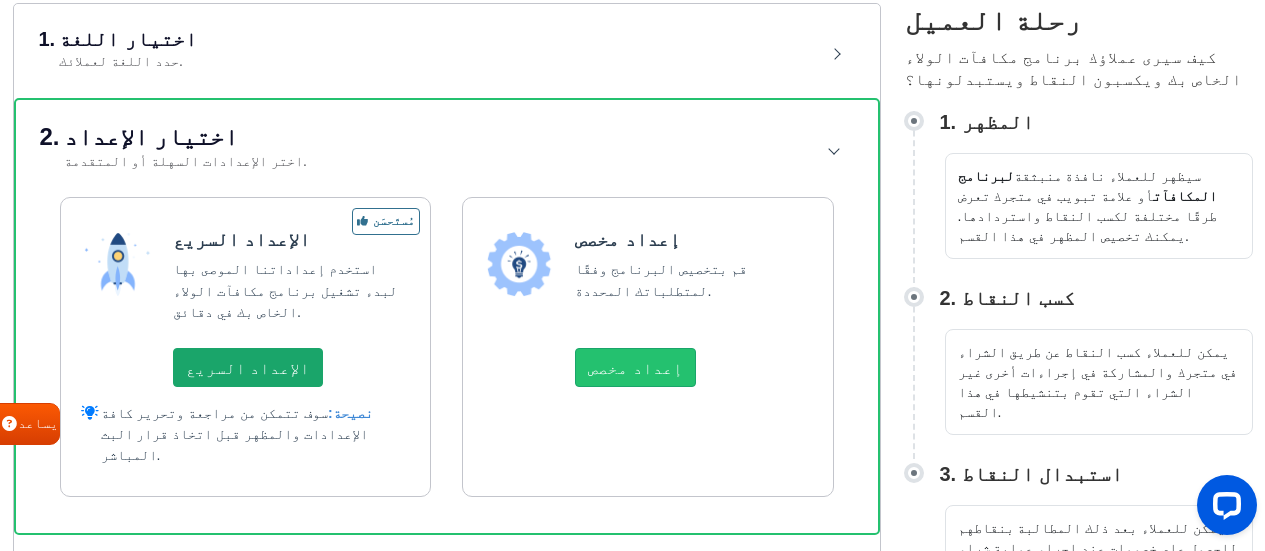 click on "الإعداد السريع" at bounding box center [248, 367] 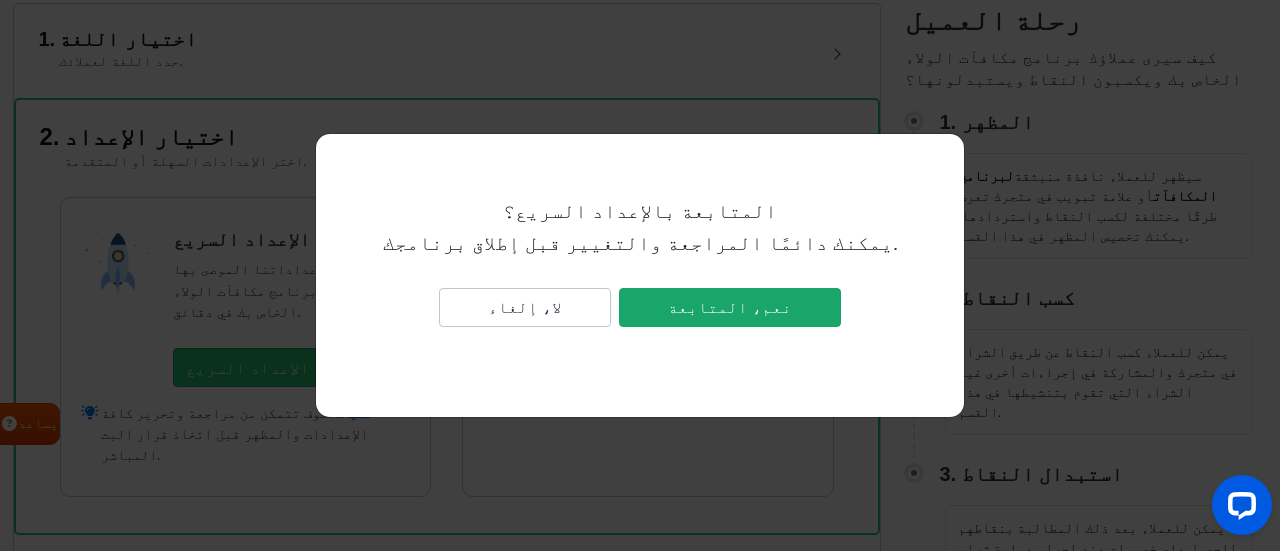 click on "نعم، المتابعة" at bounding box center (730, 308) 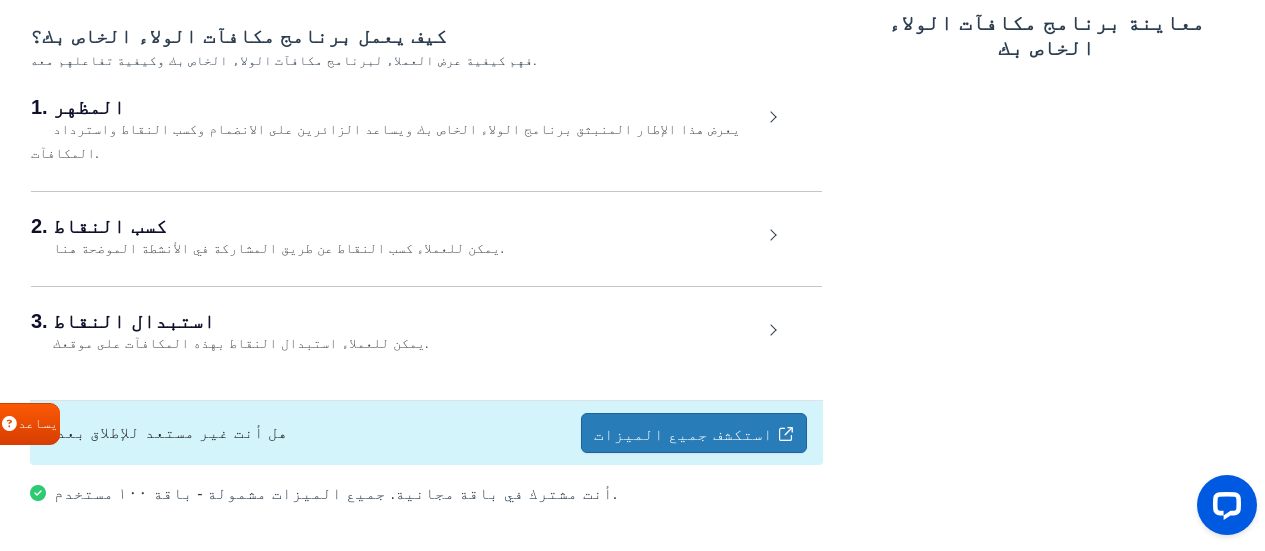 scroll, scrollTop: 0, scrollLeft: 0, axis: both 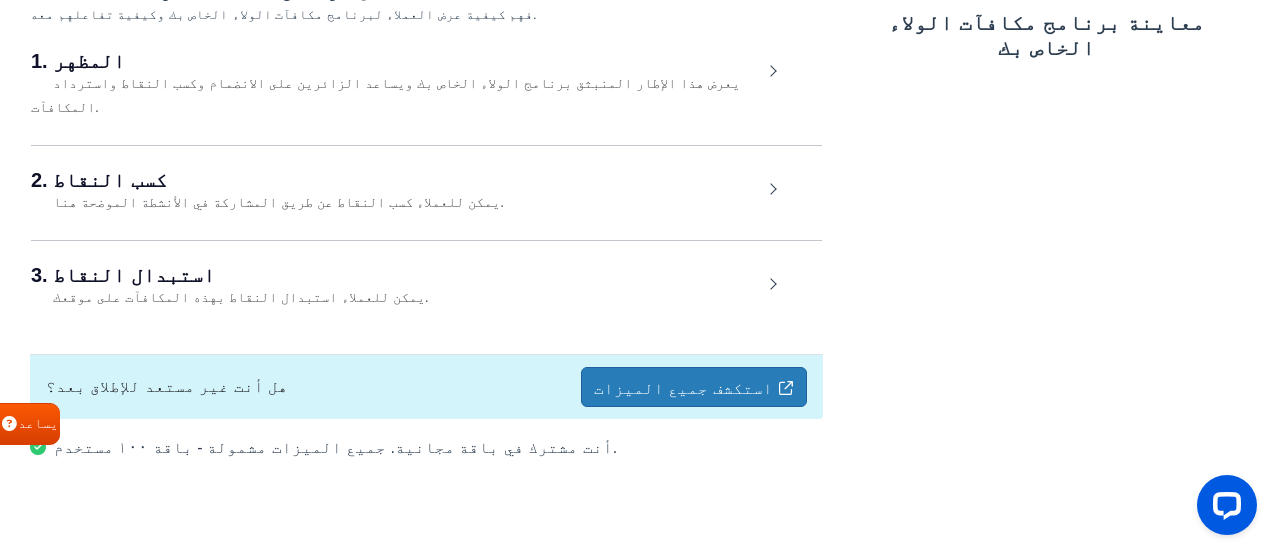click on "استكشف جميع الميزات" at bounding box center (683, 388) 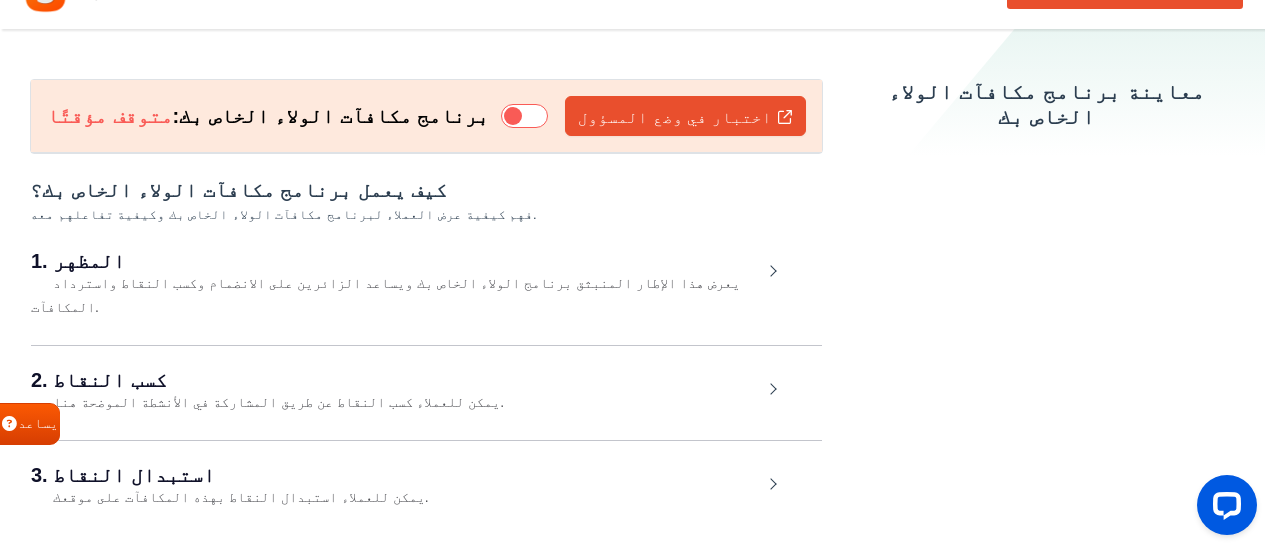 scroll, scrollTop: 0, scrollLeft: 0, axis: both 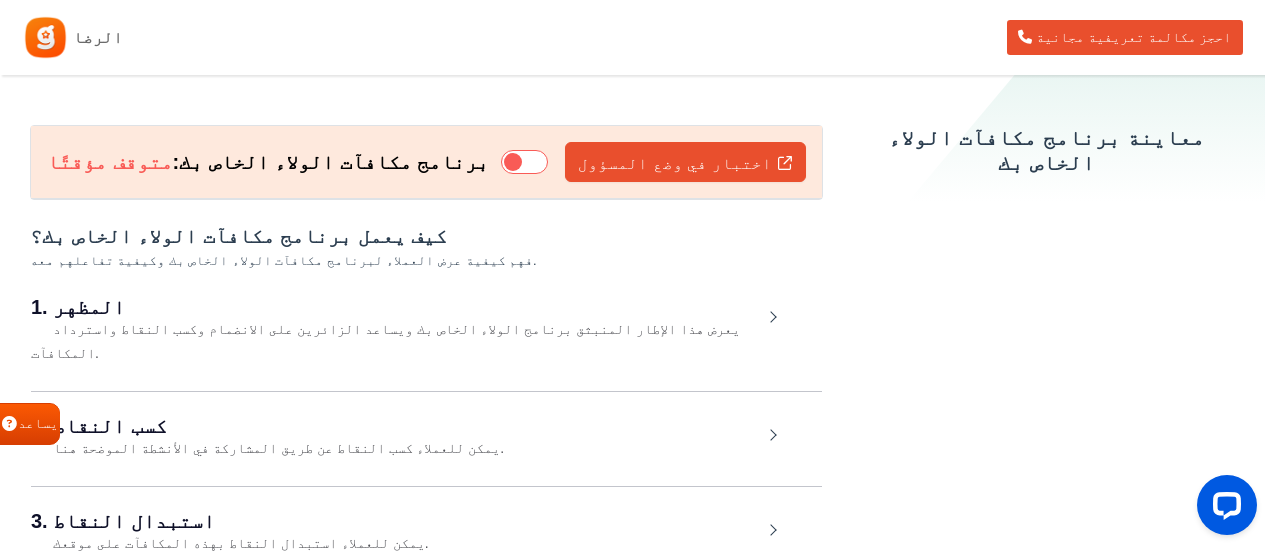 click at bounding box center (524, 162) 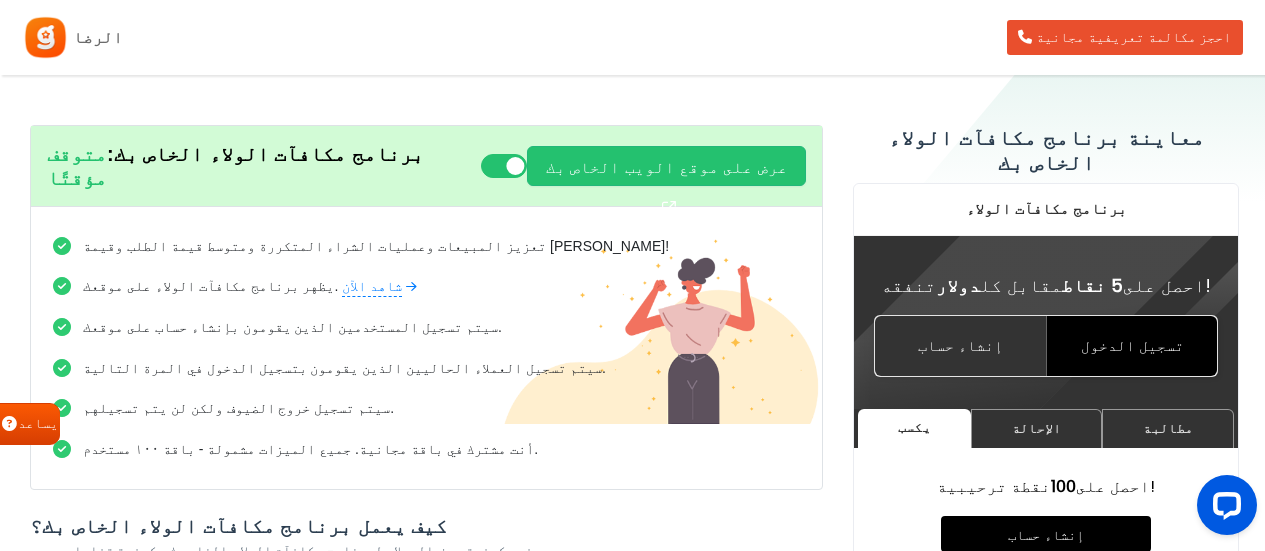 scroll, scrollTop: 200, scrollLeft: 0, axis: vertical 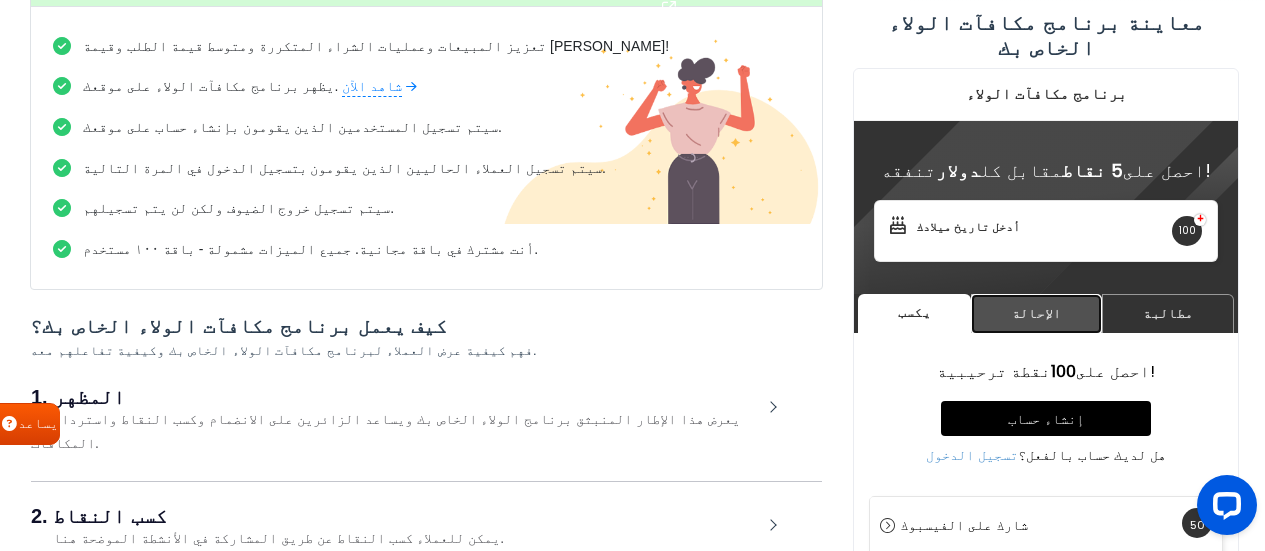 click on "الإحالة" at bounding box center [1037, 313] 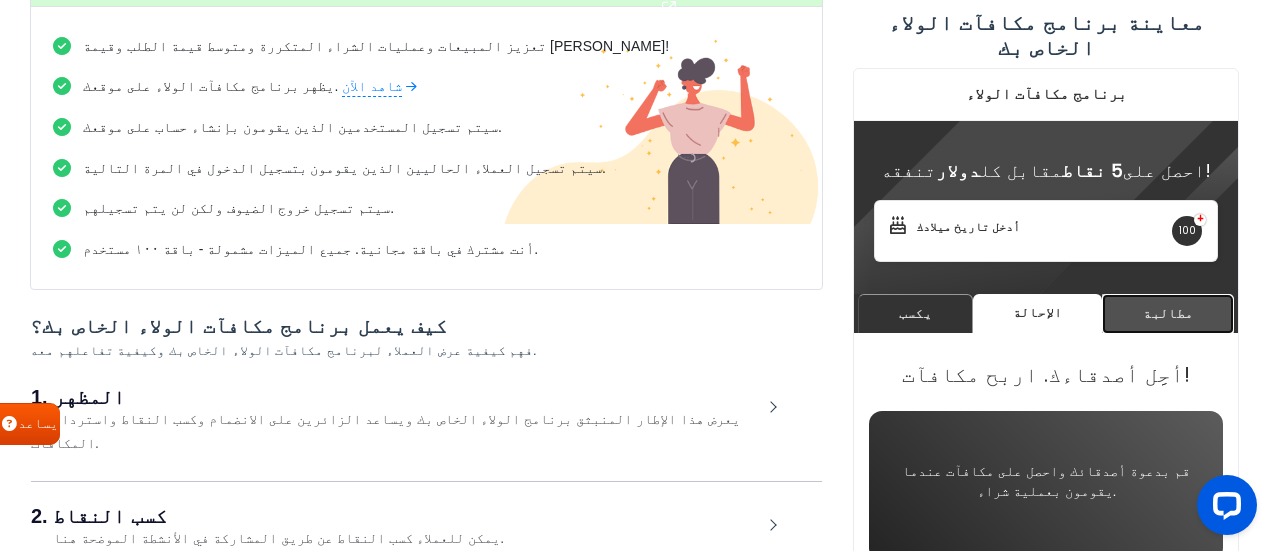 click on "مطالبة" at bounding box center (1168, 313) 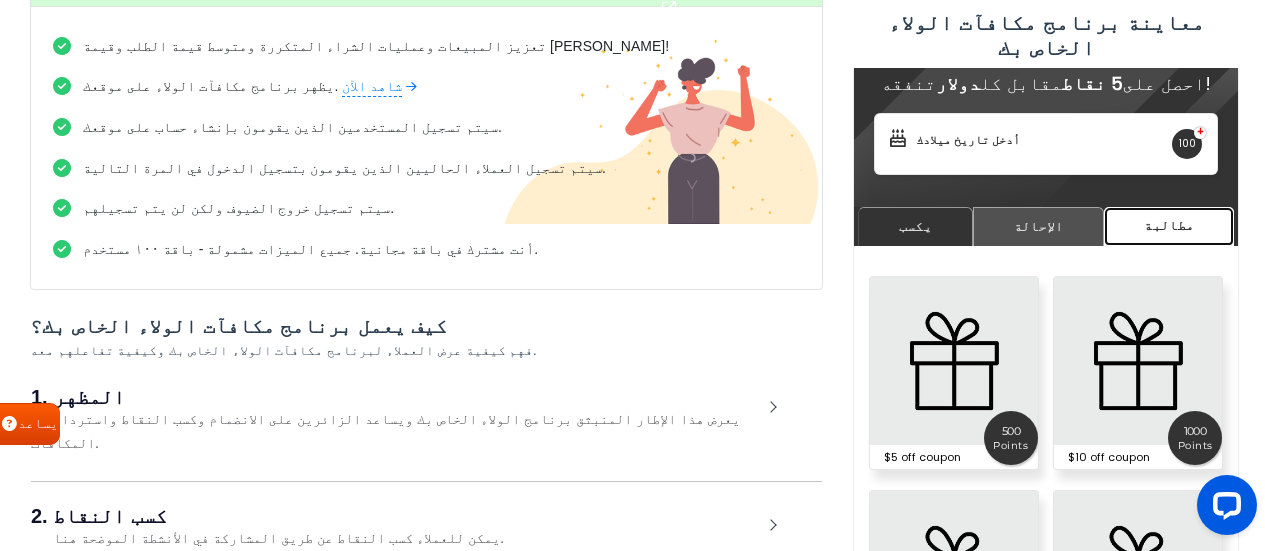 scroll, scrollTop: 0, scrollLeft: 0, axis: both 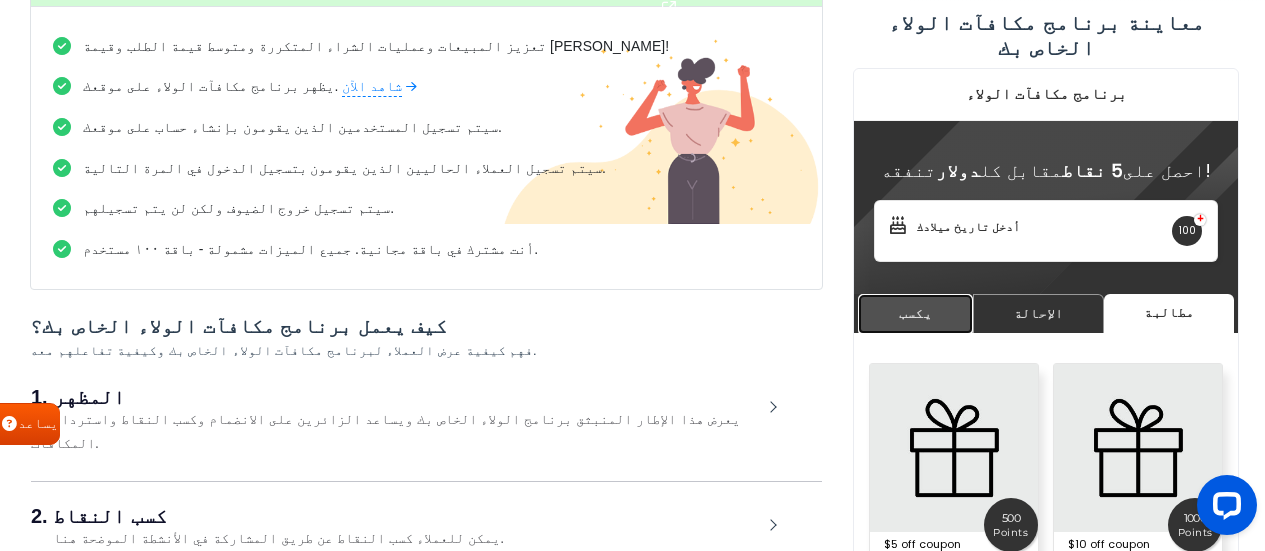 click on "يكسب" at bounding box center [915, 313] 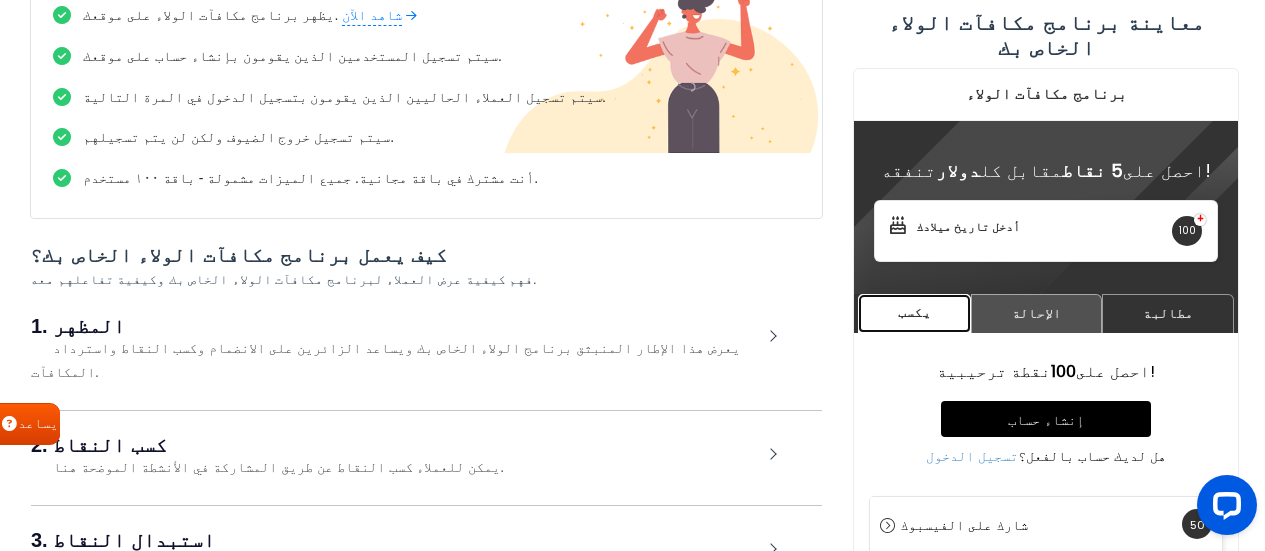 scroll, scrollTop: 0, scrollLeft: 0, axis: both 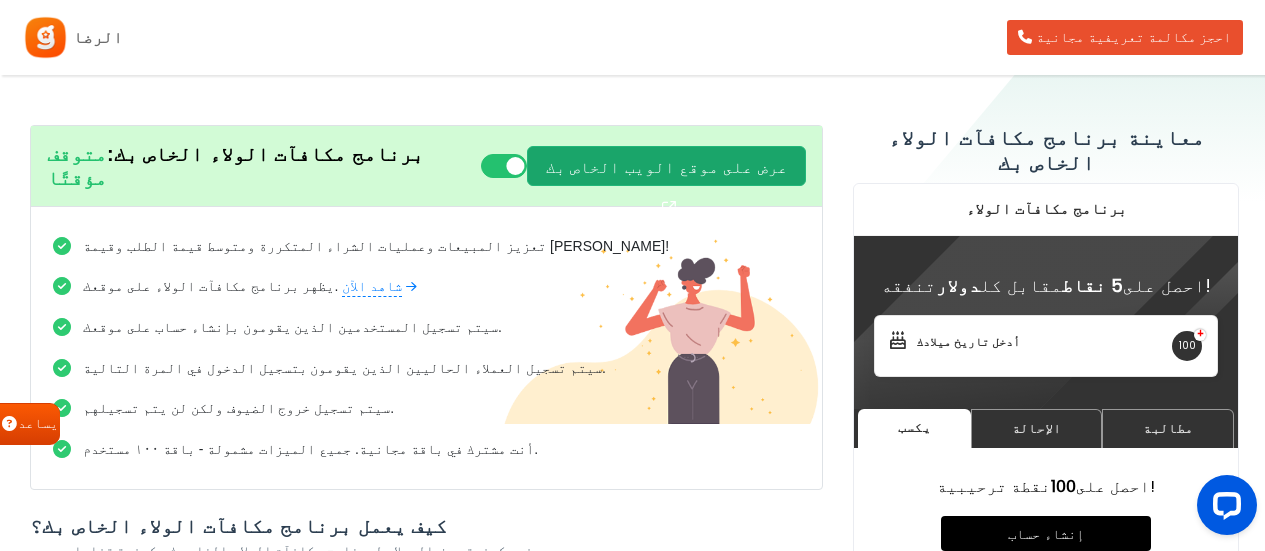 click on "عرض على موقع الويب الخاص بك" at bounding box center [667, 167] 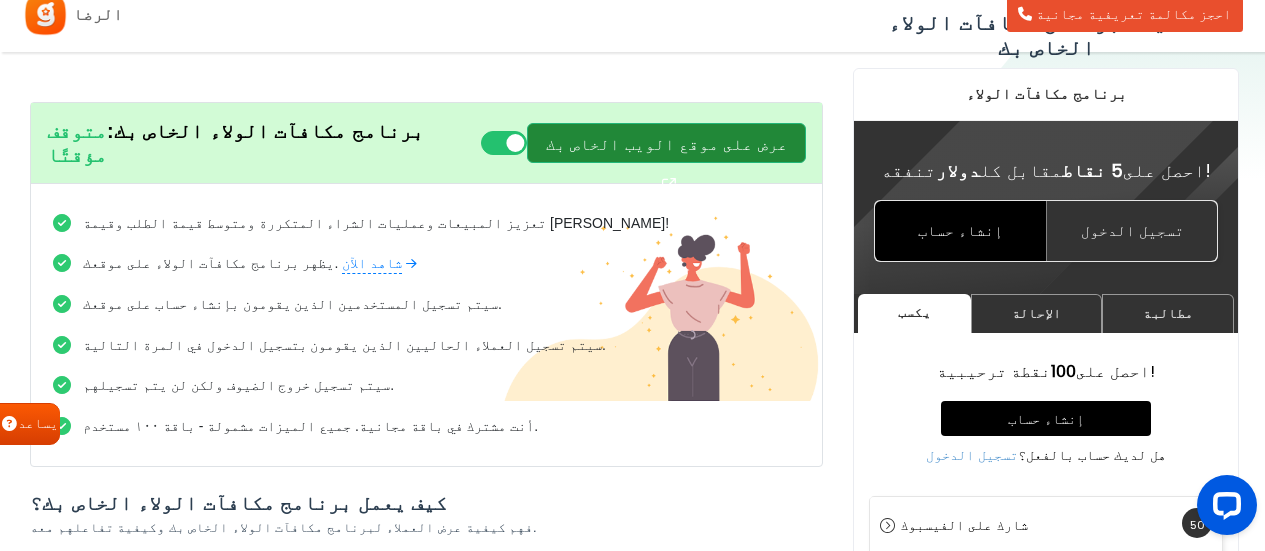 scroll, scrollTop: 0, scrollLeft: 0, axis: both 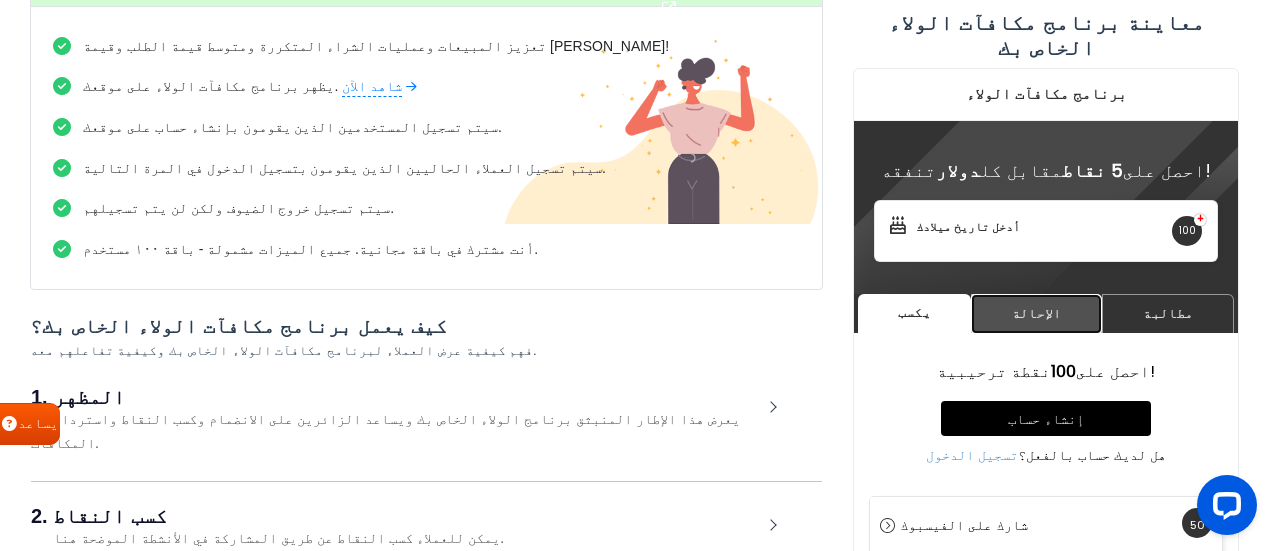 click on "الإحالة" at bounding box center (1037, 313) 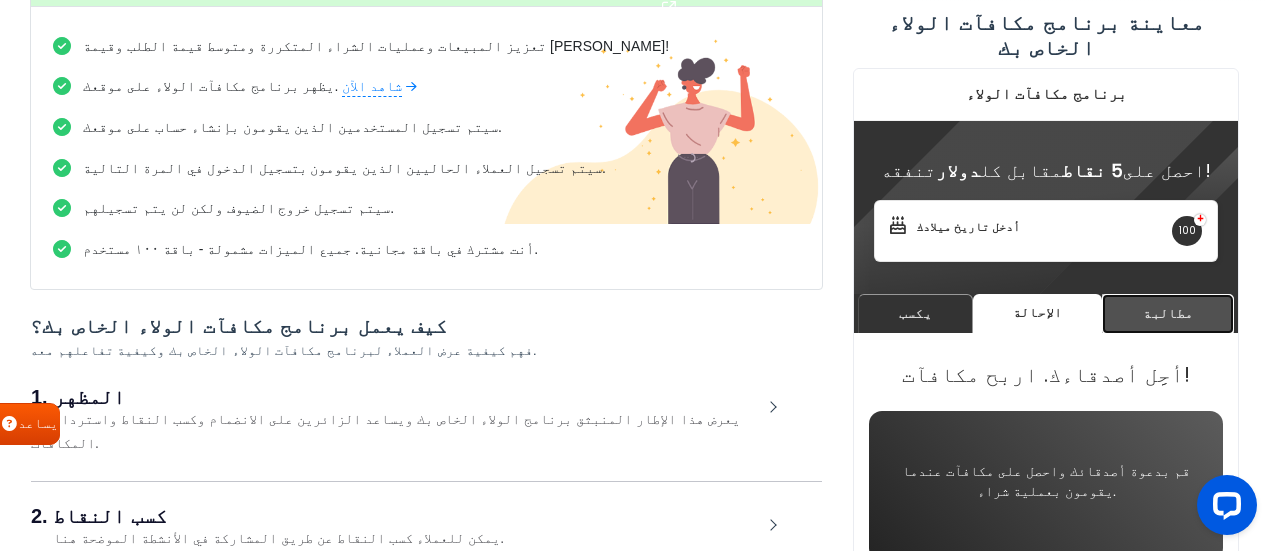 click on "مطالبة" at bounding box center [1168, 313] 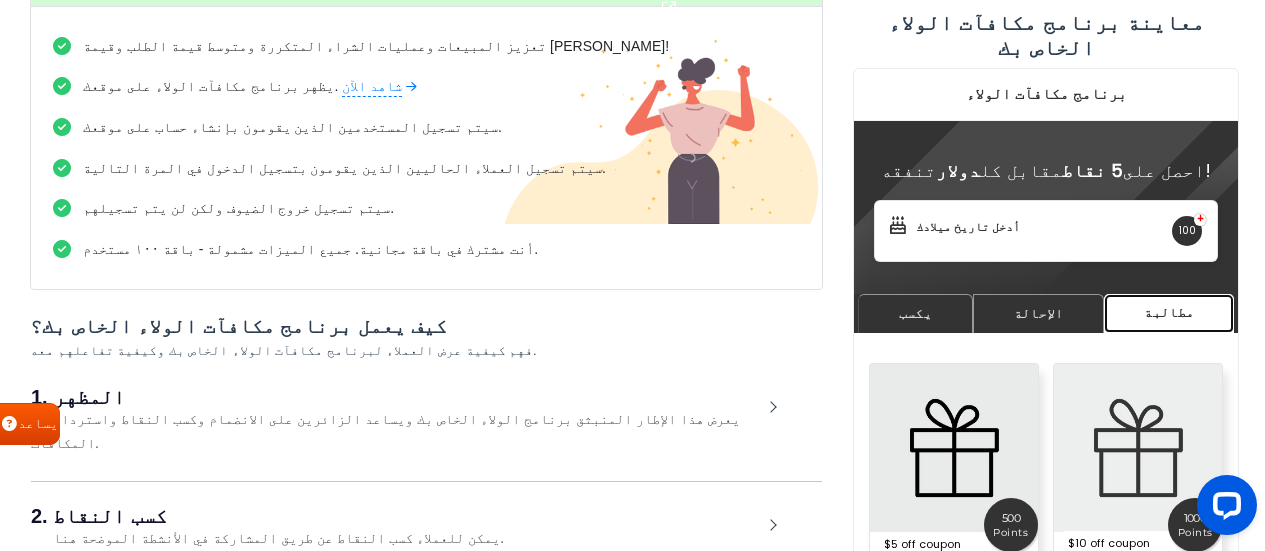 scroll, scrollTop: 87, scrollLeft: 0, axis: vertical 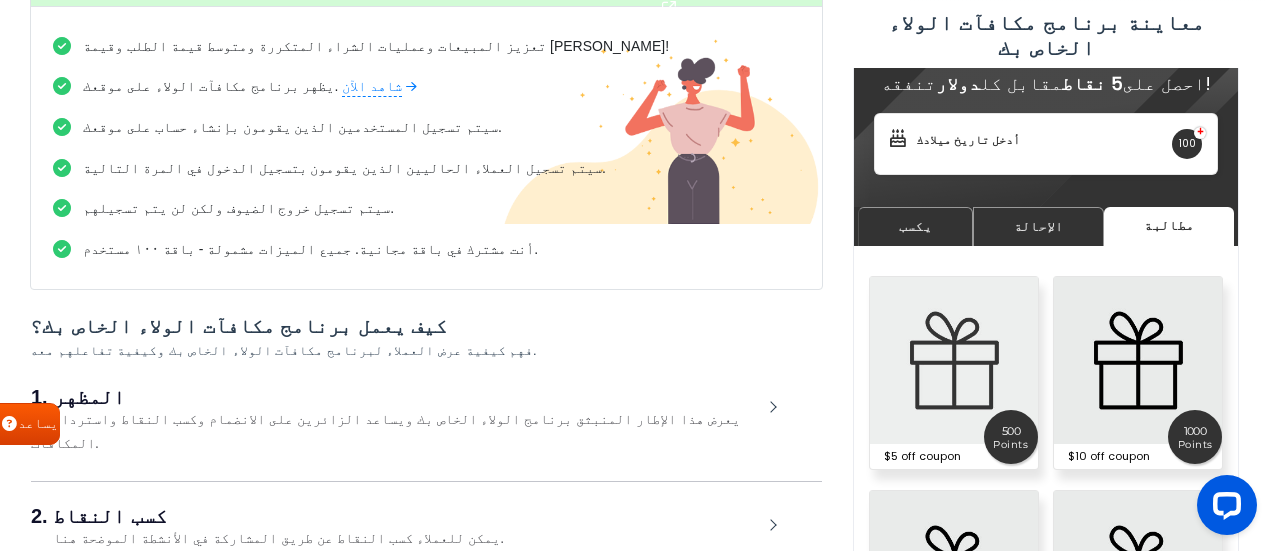 click at bounding box center [954, 361] 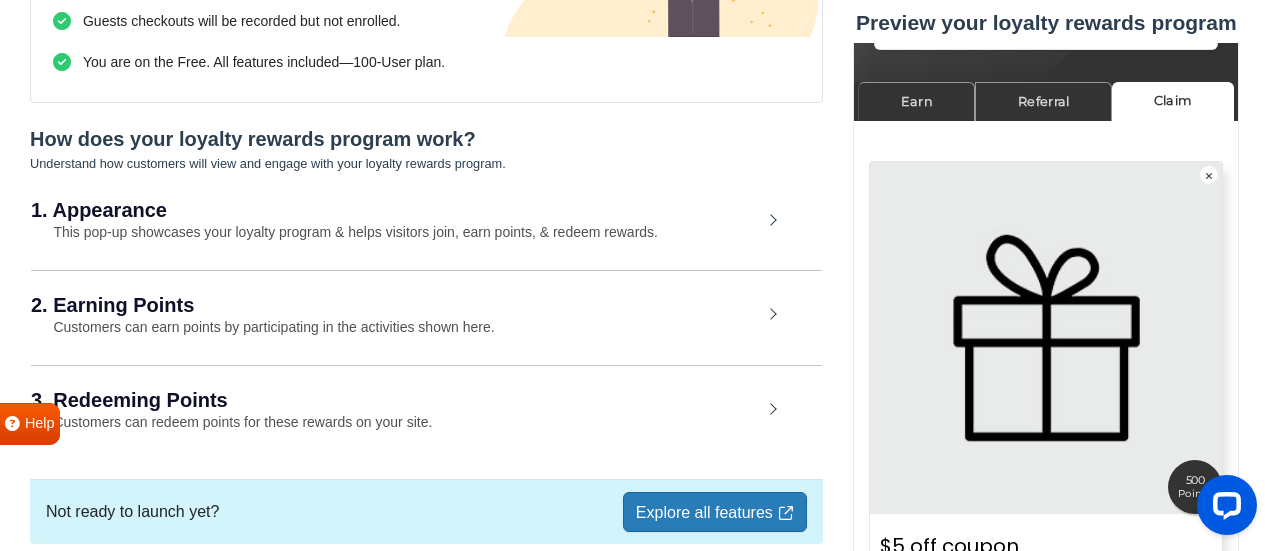 scroll, scrollTop: 400, scrollLeft: 0, axis: vertical 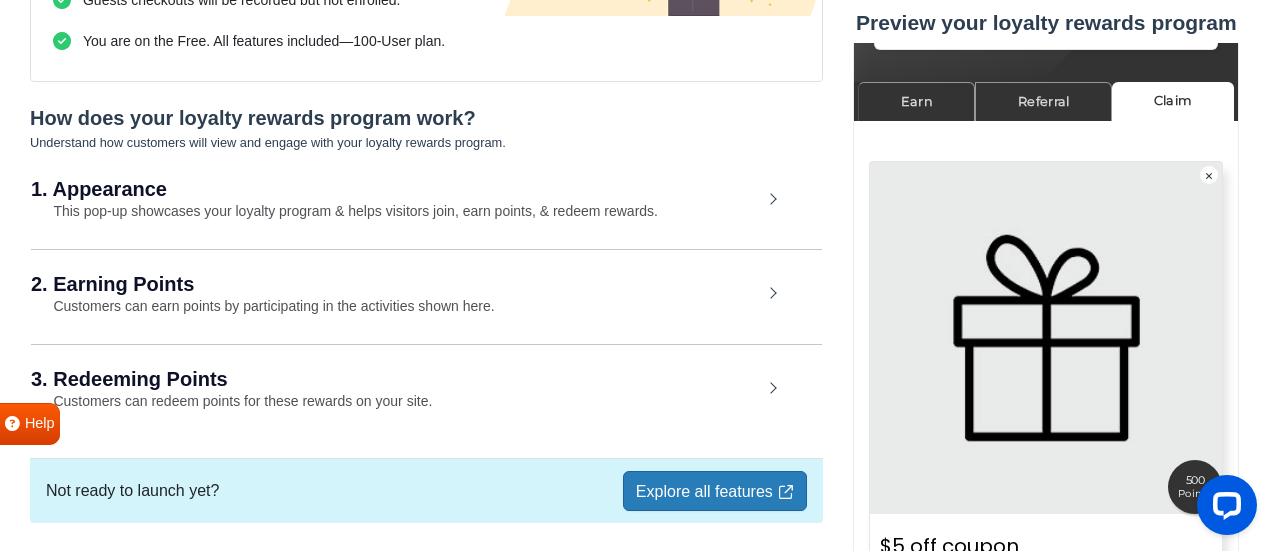 click on "This pop-up showcases your loyalty program & helps visitors join, earn points, & redeem rewards." at bounding box center [344, 211] 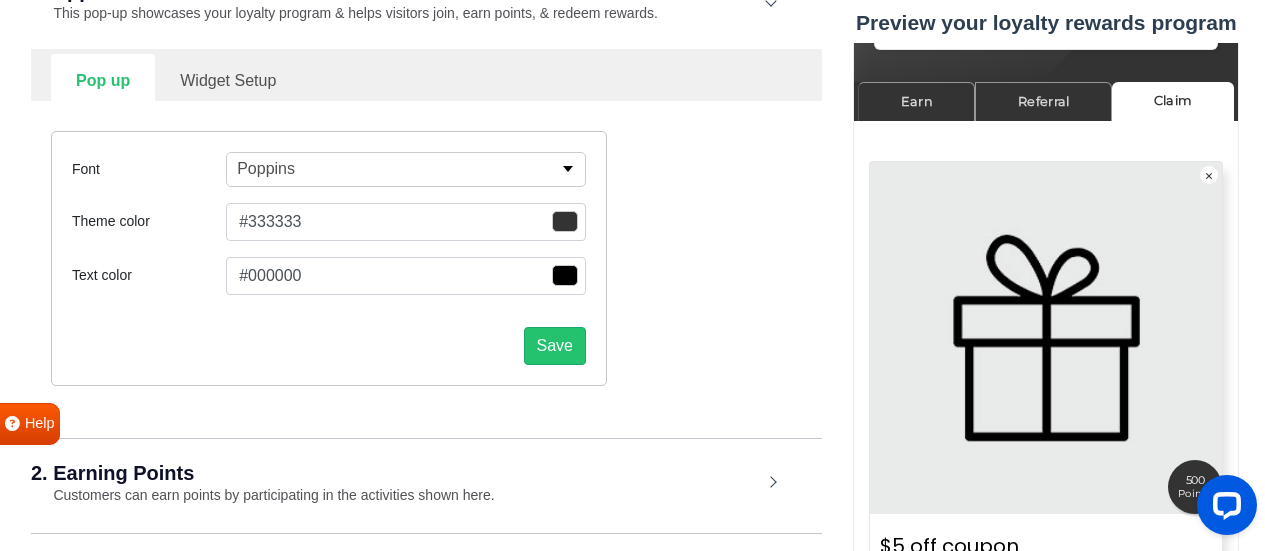 scroll, scrollTop: 600, scrollLeft: 0, axis: vertical 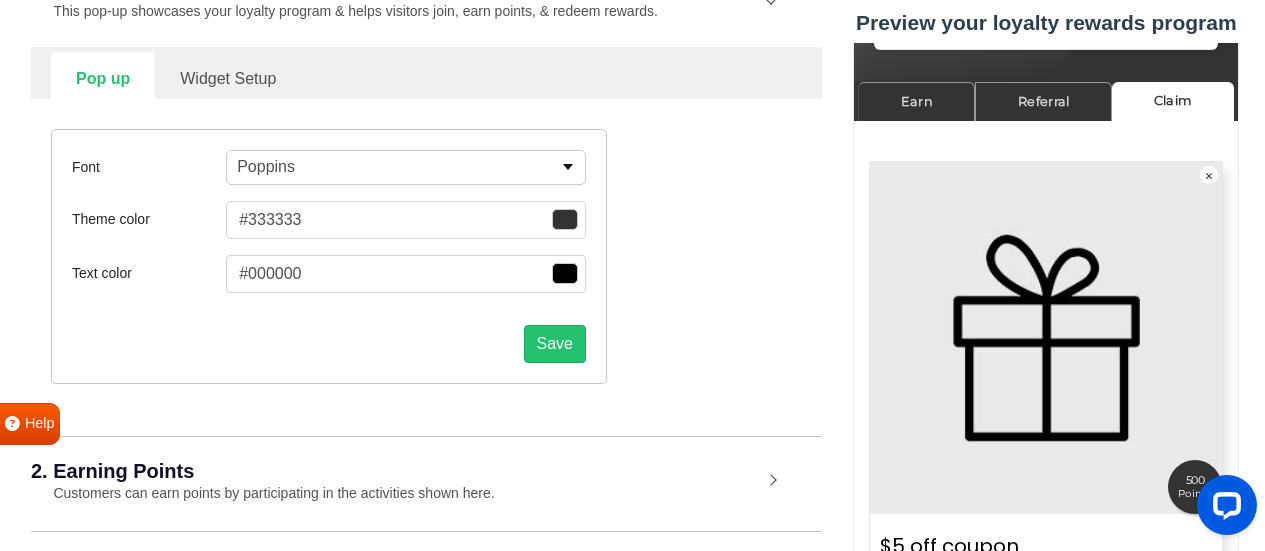 click on "Widget Setup" at bounding box center [228, 76] 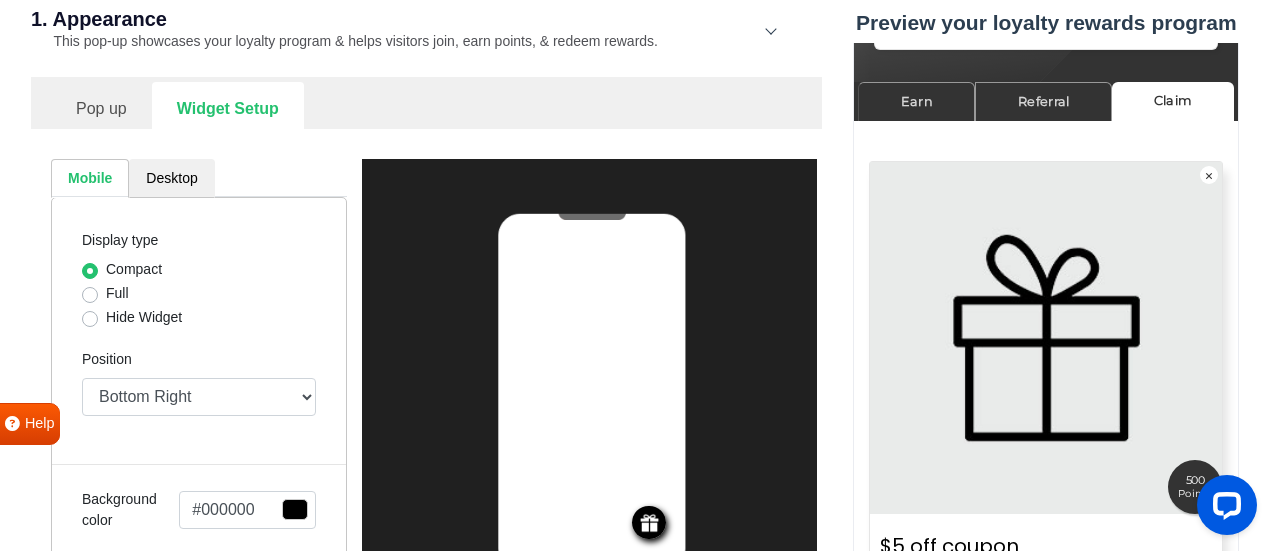 scroll, scrollTop: 500, scrollLeft: 0, axis: vertical 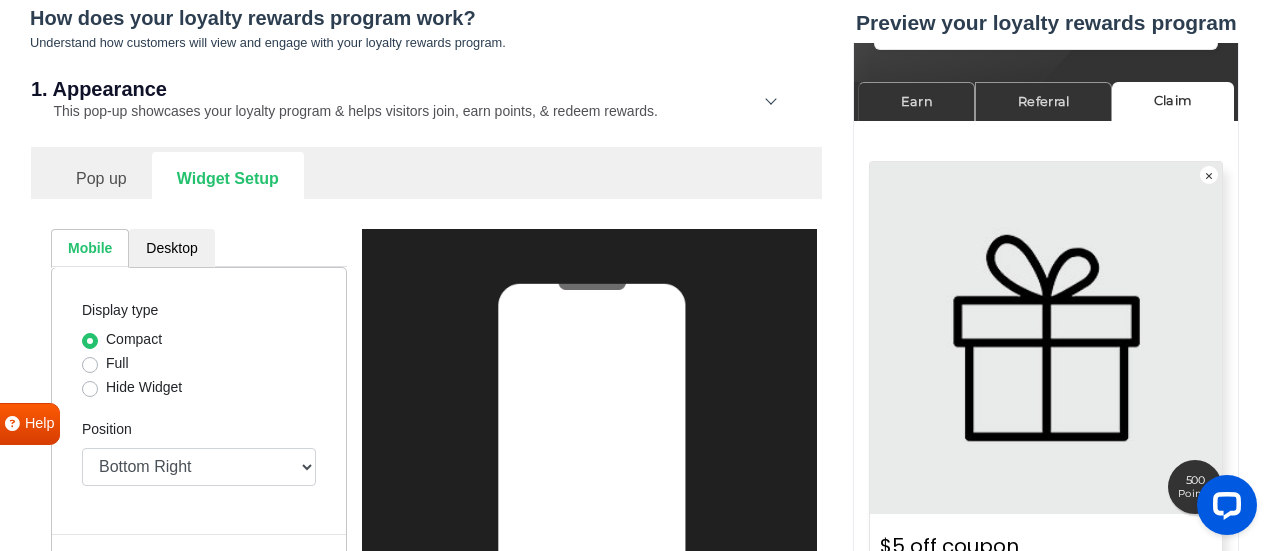 click on "Pop up" at bounding box center (101, 176) 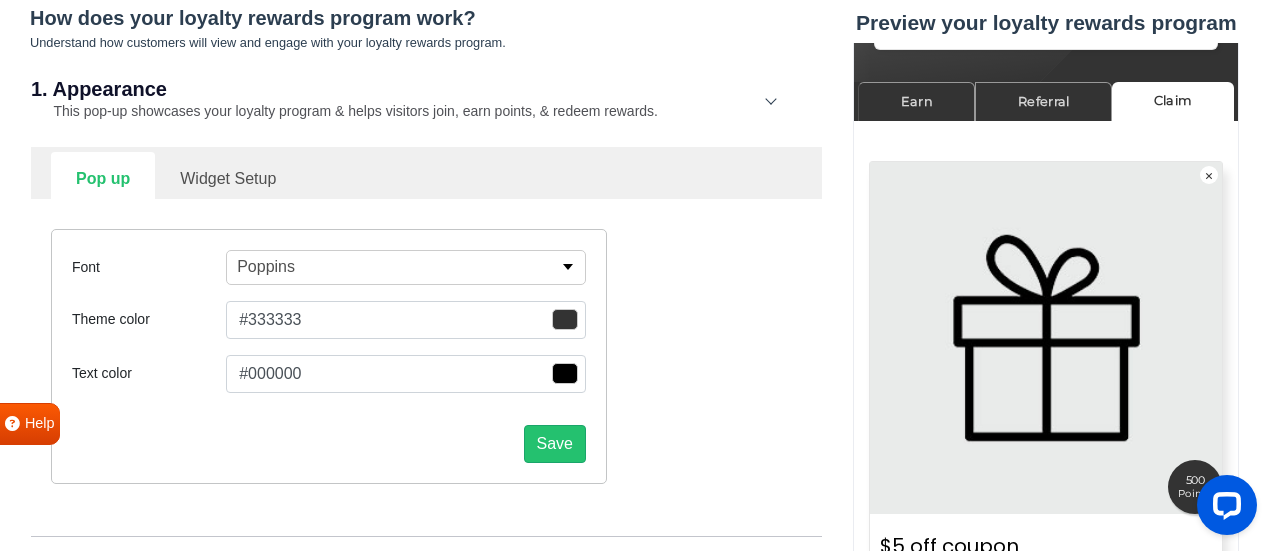 click on "Widget Setup" at bounding box center (228, 176) 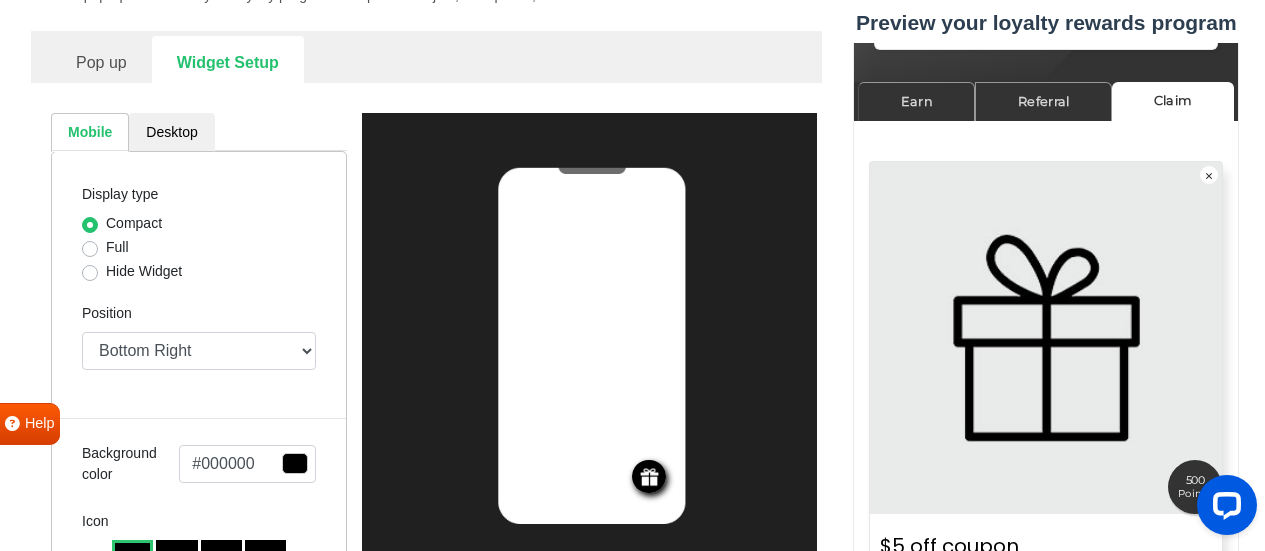 scroll, scrollTop: 700, scrollLeft: 0, axis: vertical 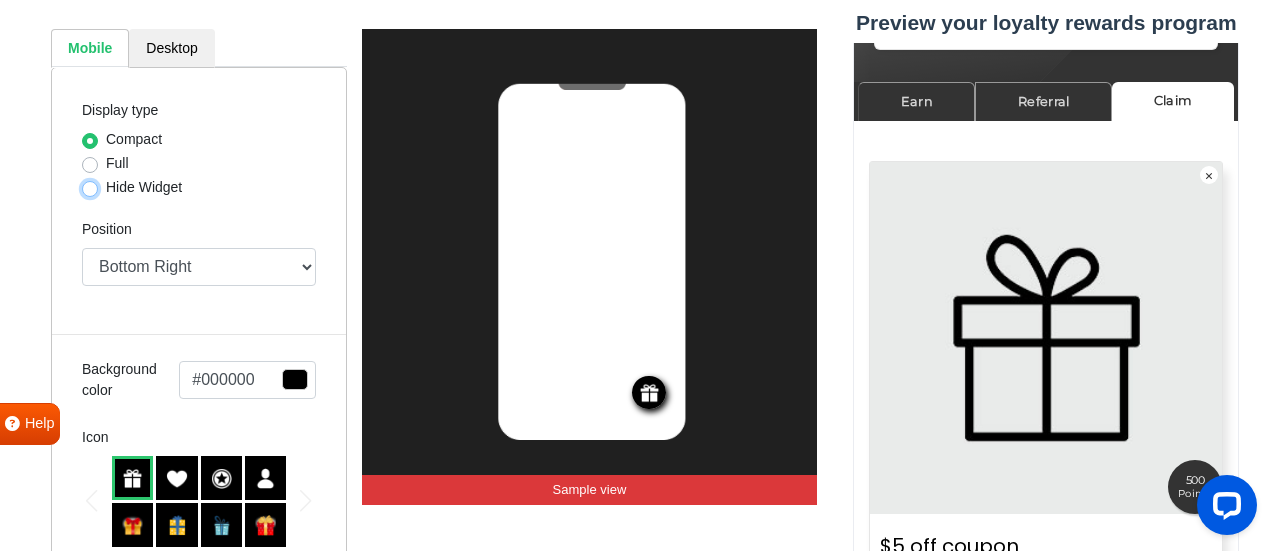 drag, startPoint x: 89, startPoint y: 178, endPoint x: 88, endPoint y: 188, distance: 10.049875 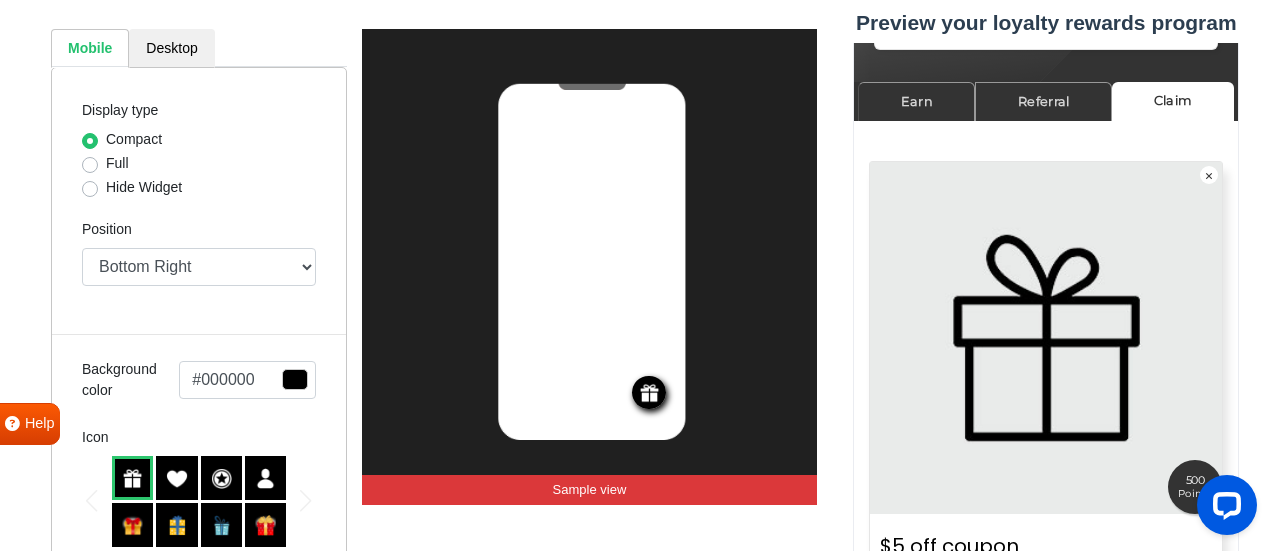 click on "Hide Widget" at bounding box center (144, 187) 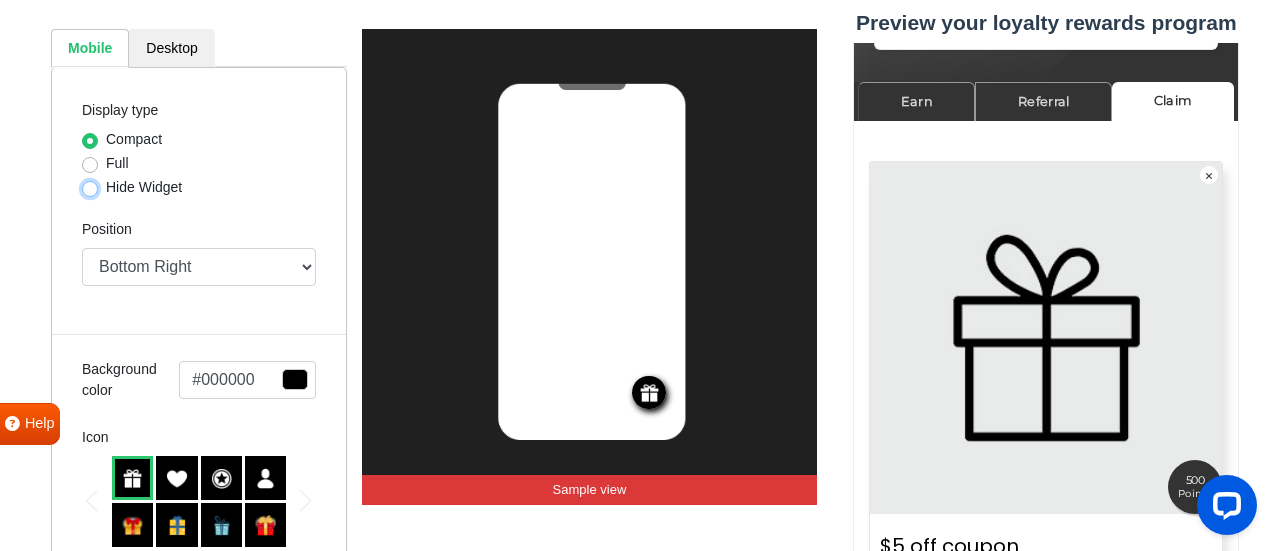 radio on "true" 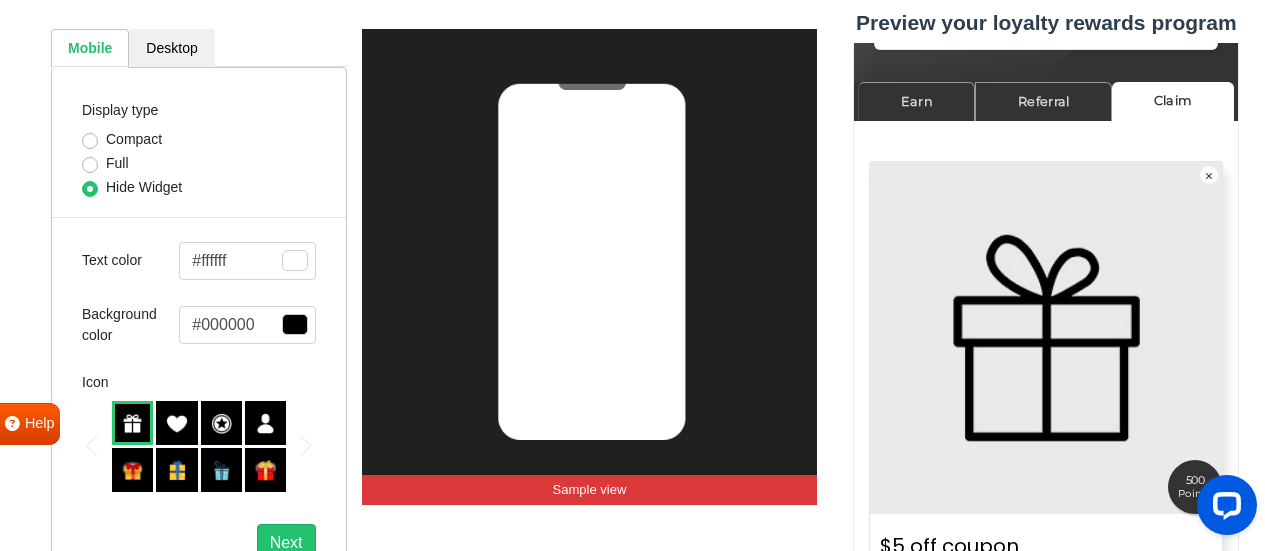 click on "Full" at bounding box center (117, 163) 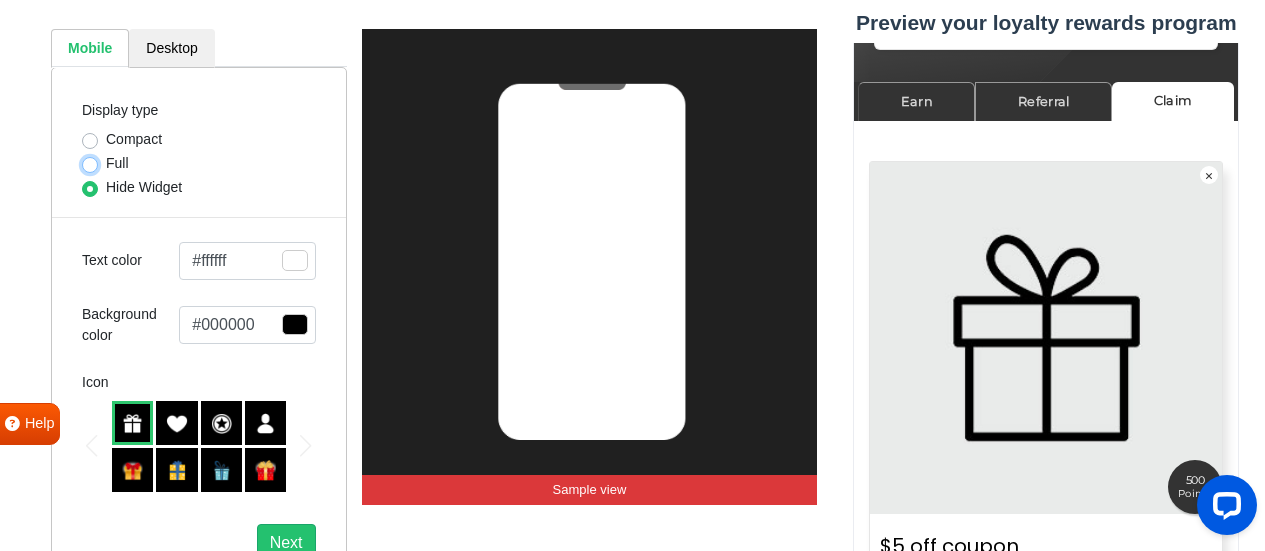 radio on "true" 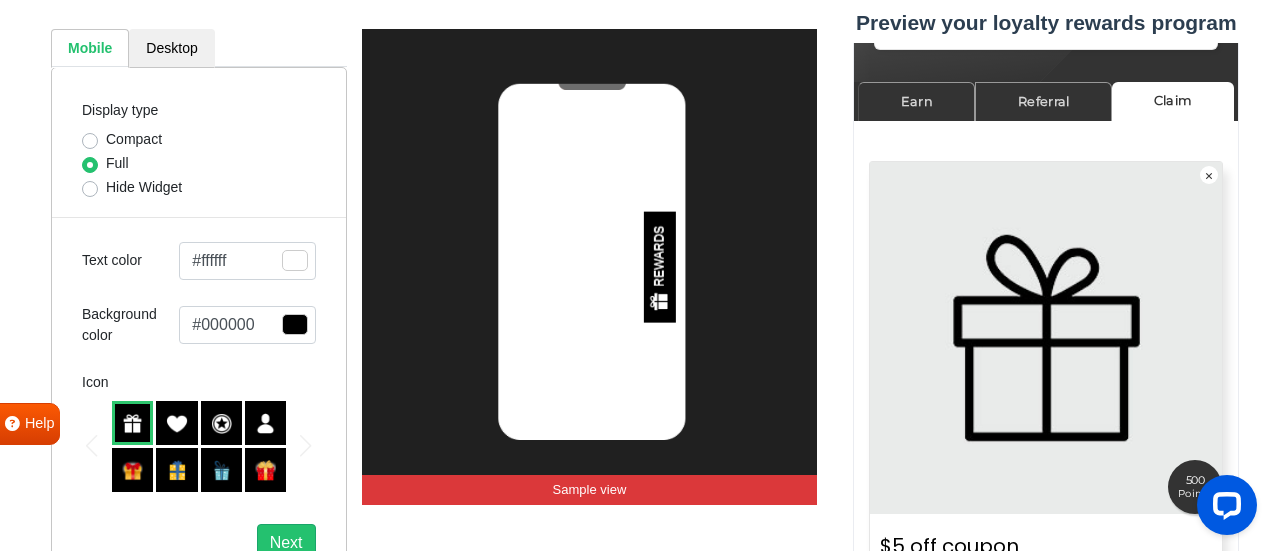 click on "Compact" at bounding box center (199, 141) 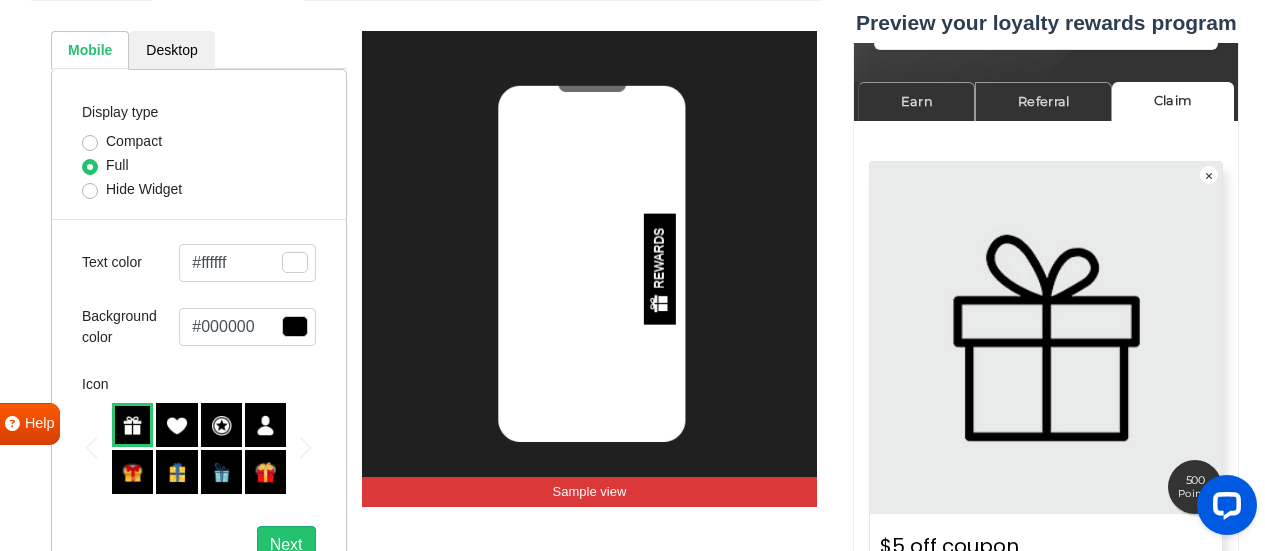 scroll, scrollTop: 500, scrollLeft: 0, axis: vertical 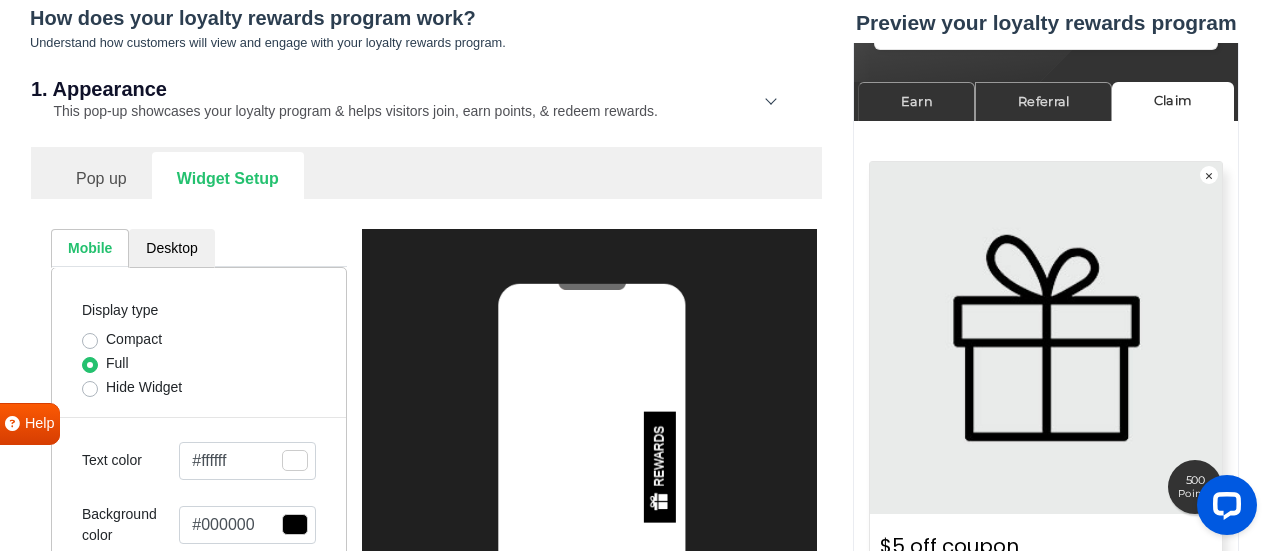 click on "Compact" at bounding box center [134, 339] 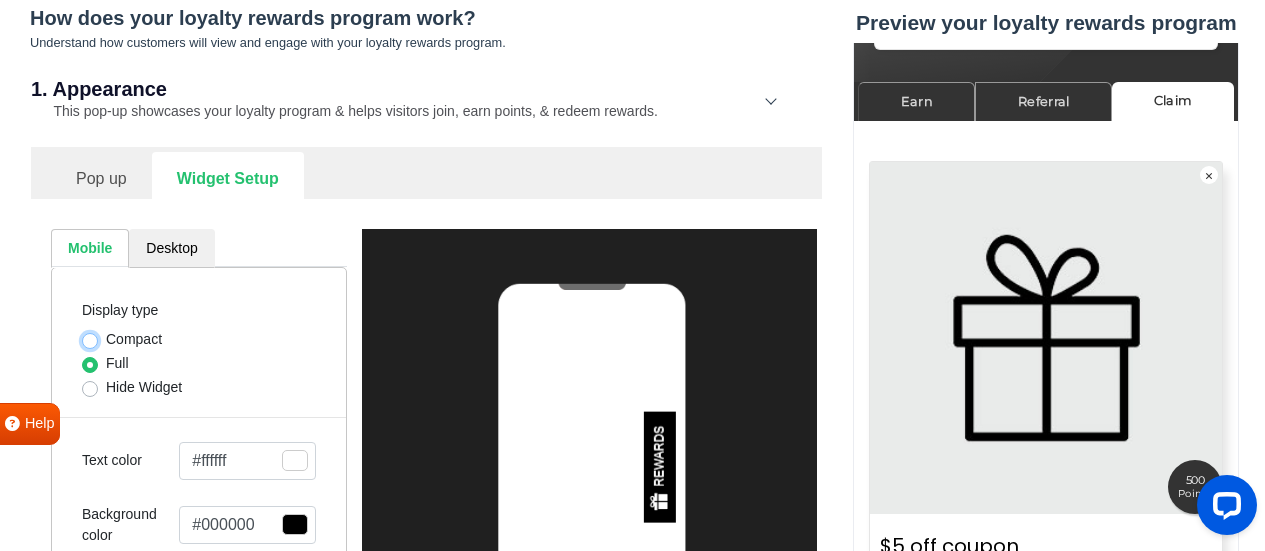 click on "Compact" at bounding box center [90, 339] 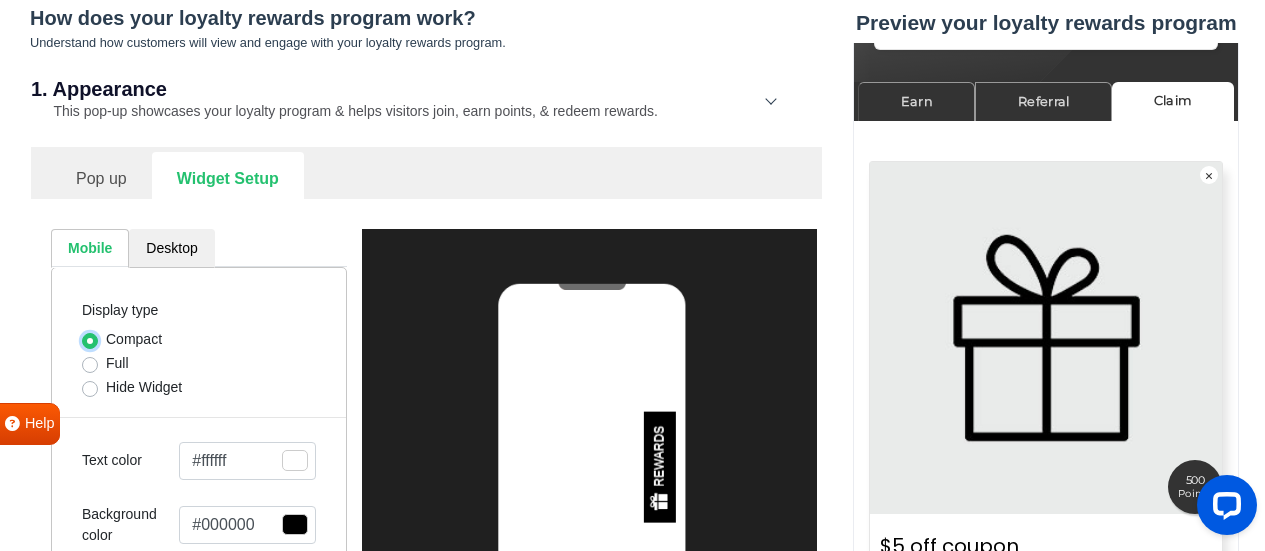 select on "right" 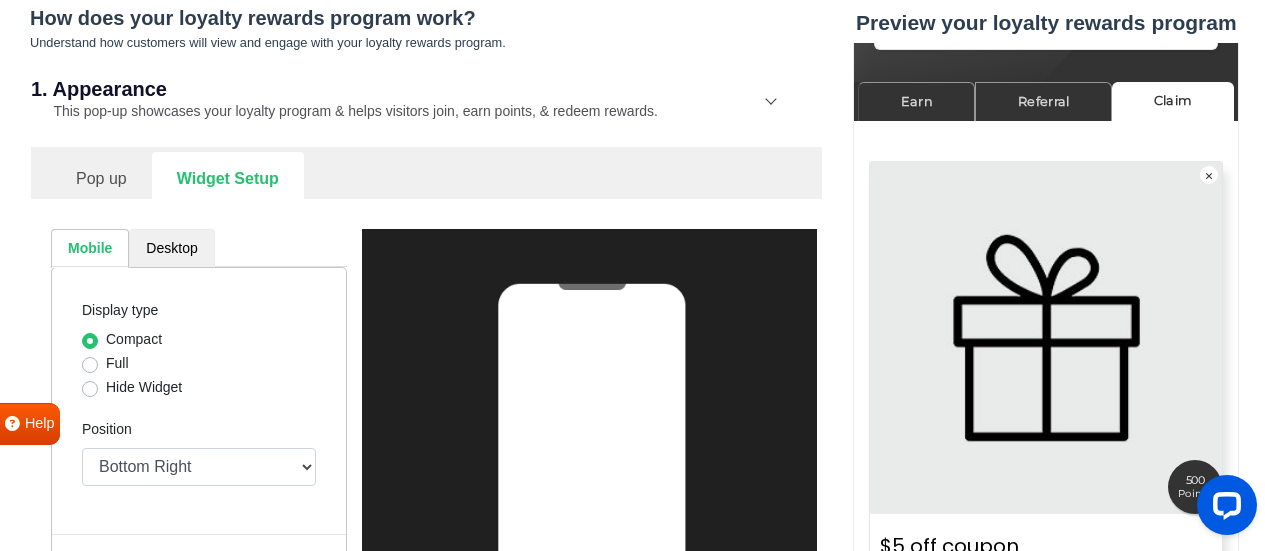 click on "Desktop" at bounding box center (171, 248) 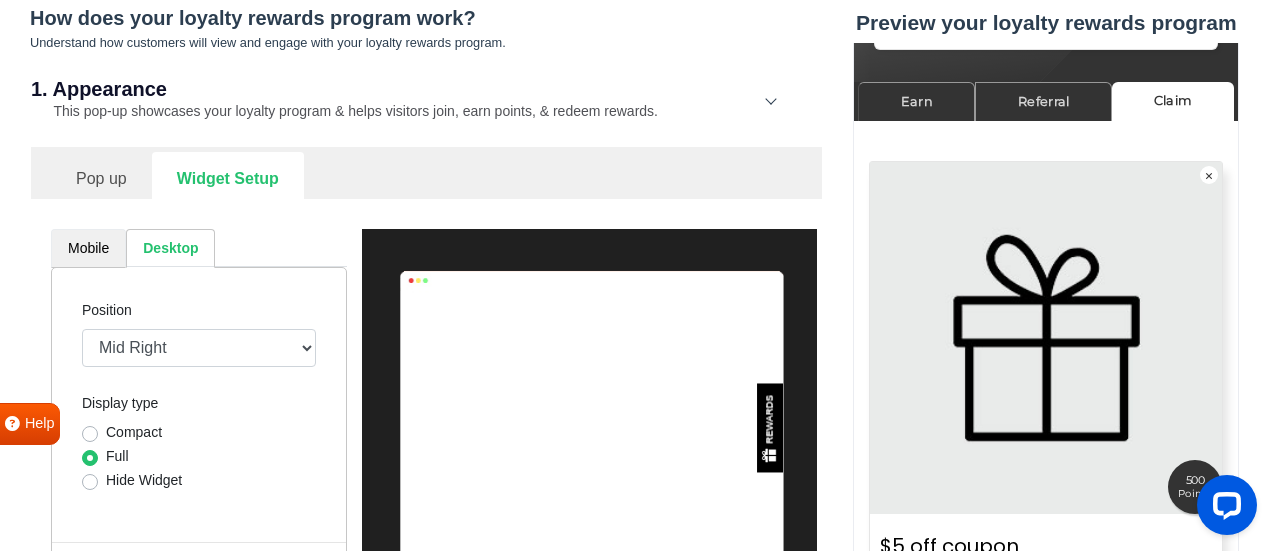 click on "Mobile" at bounding box center [88, 248] 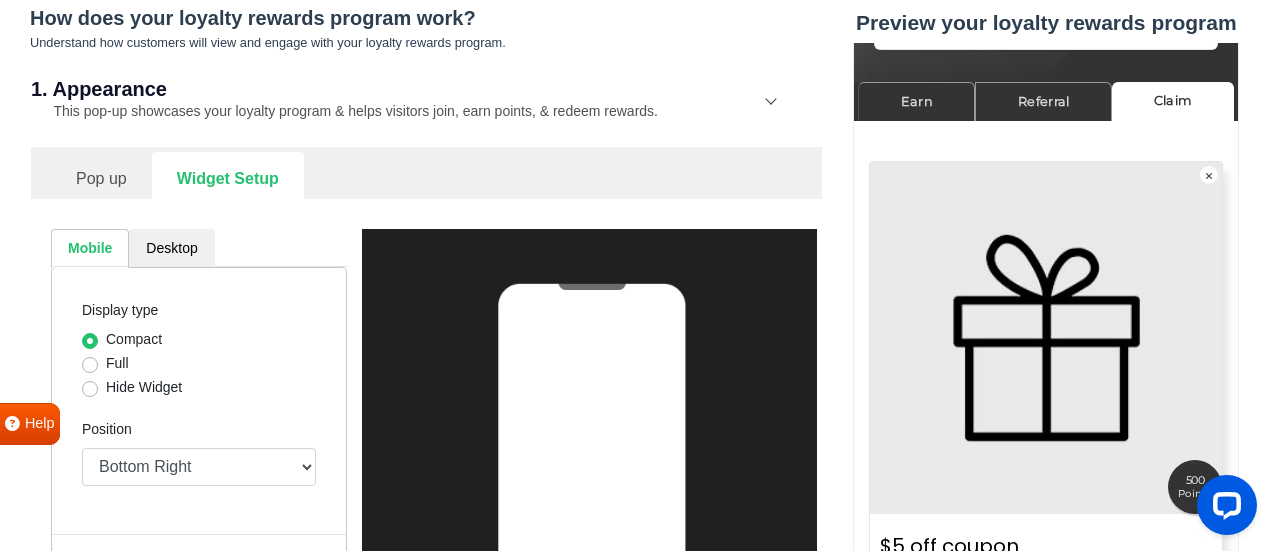 click on "Pop up" at bounding box center (101, 176) 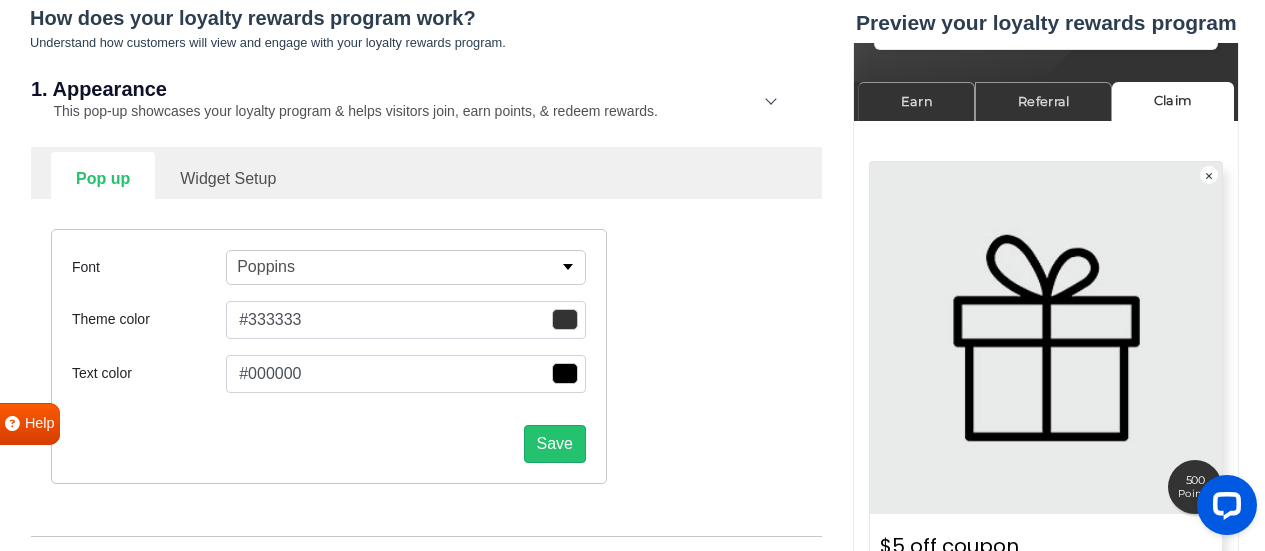 click on "This pop-up showcases your loyalty program & helps visitors join, earn points, & redeem rewards." at bounding box center (344, 111) 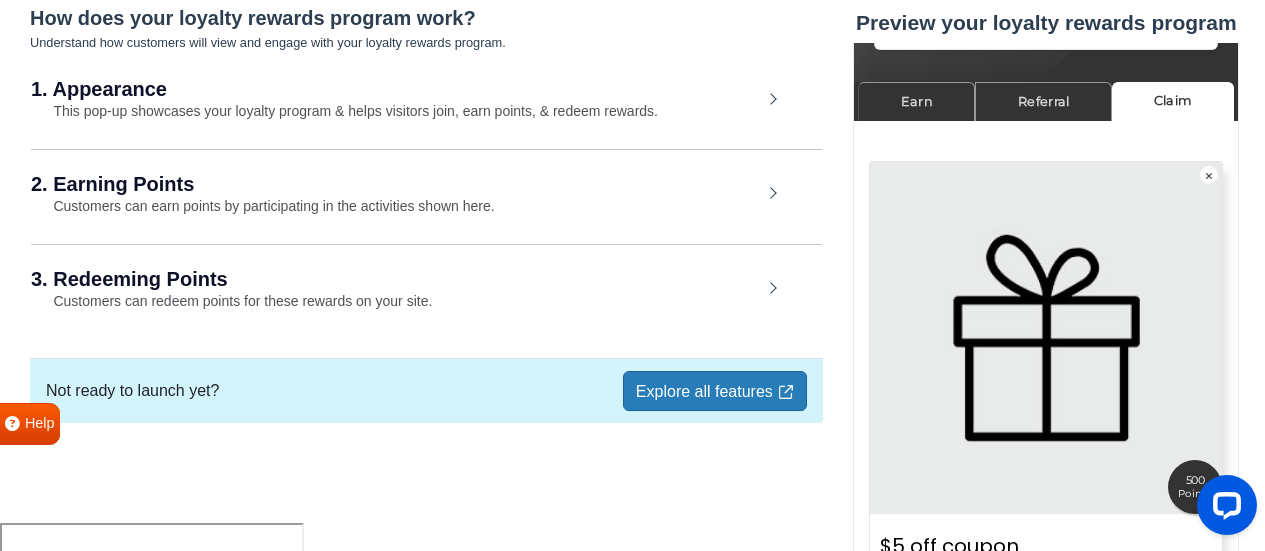 scroll, scrollTop: 471, scrollLeft: 0, axis: vertical 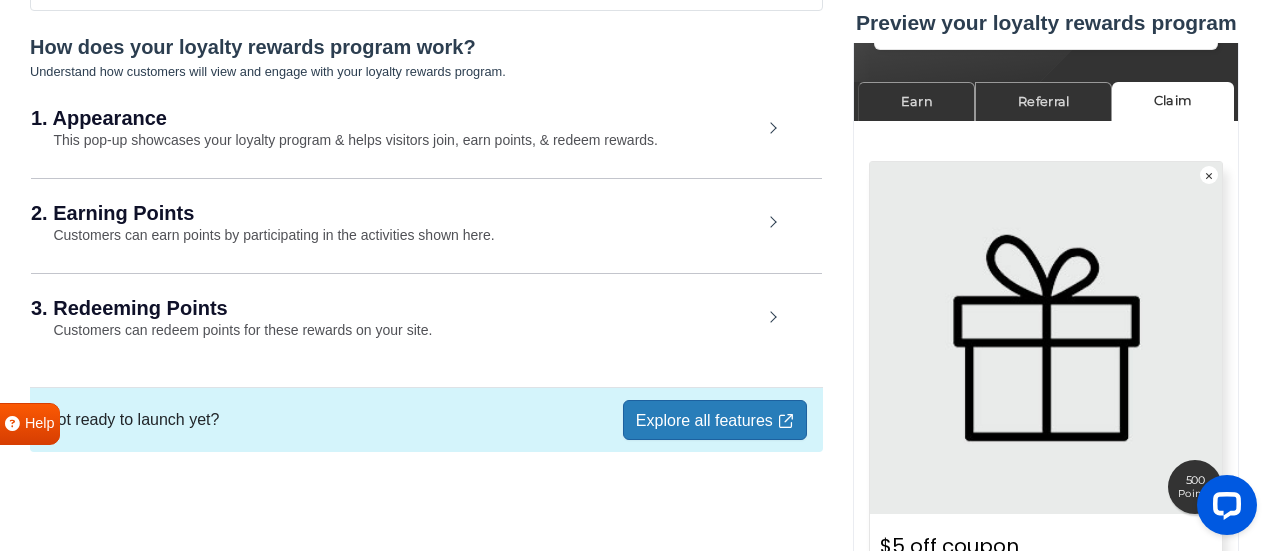 click on "Customers can earn points by participating in the activities shown here." at bounding box center (263, 235) 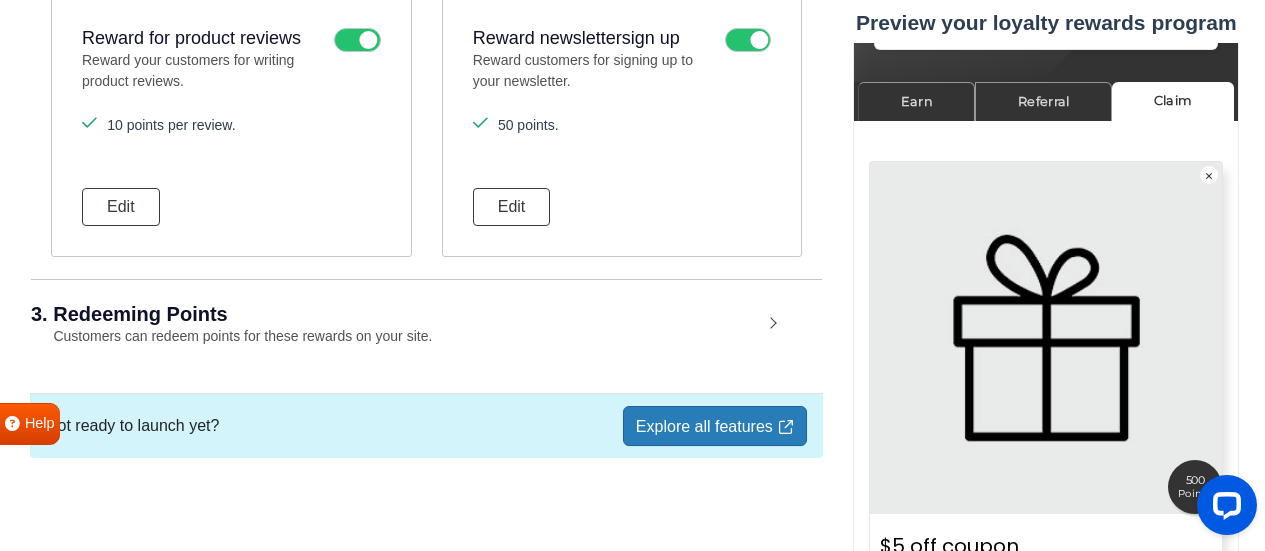 scroll, scrollTop: 1590, scrollLeft: 0, axis: vertical 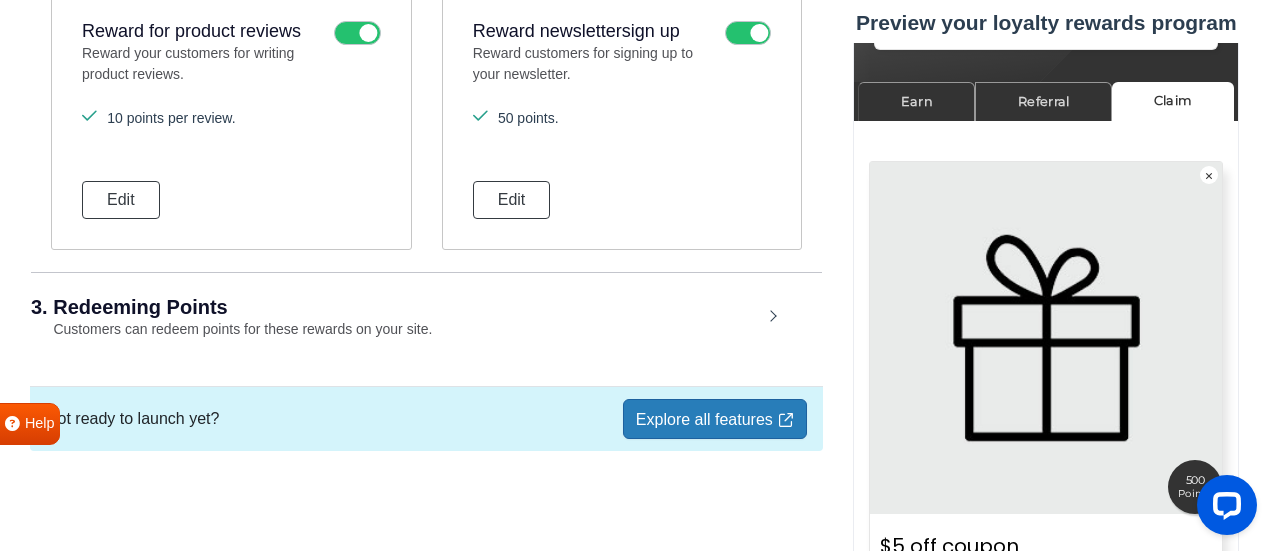 click on "3. Redeeming Points" at bounding box center [396, 307] 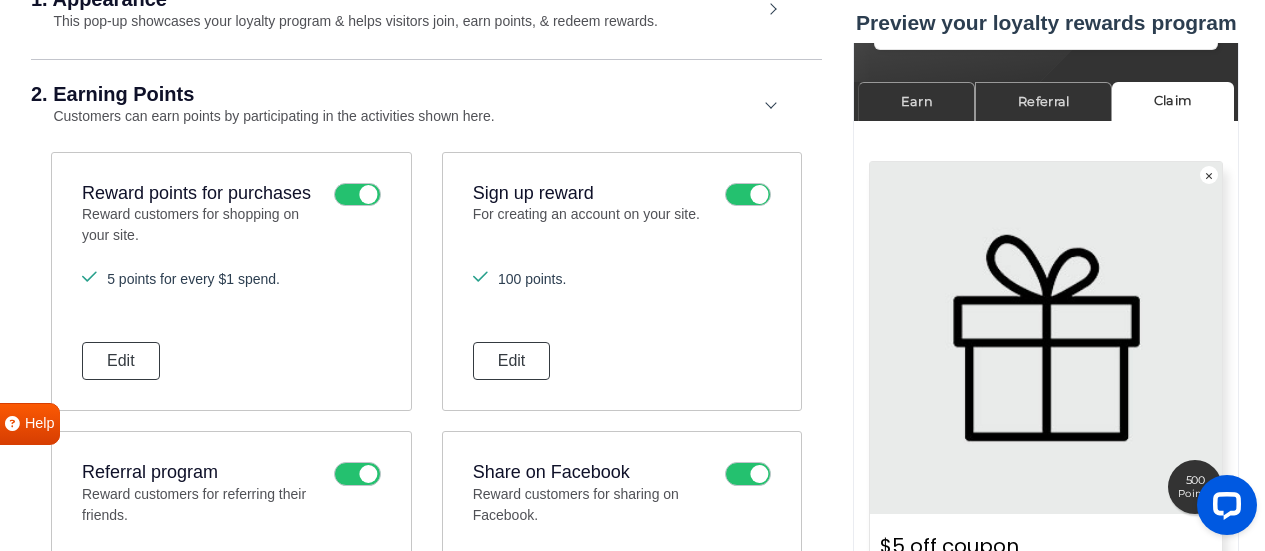 scroll, scrollTop: 290, scrollLeft: 0, axis: vertical 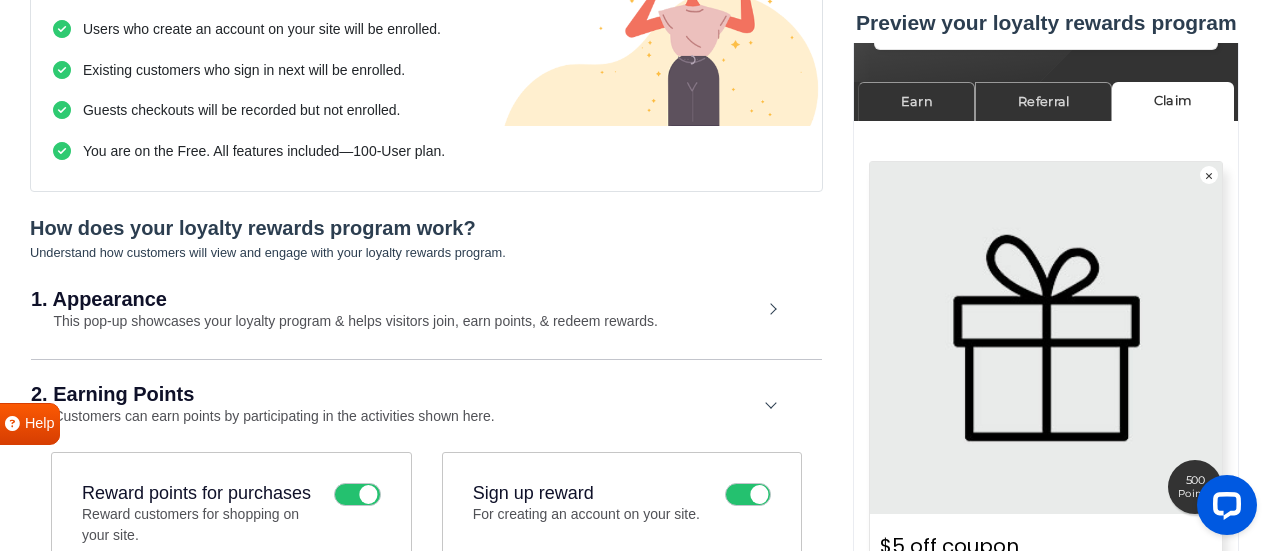 click on "This pop-up showcases your loyalty program & helps visitors join, earn points, & redeem rewards." at bounding box center (344, 321) 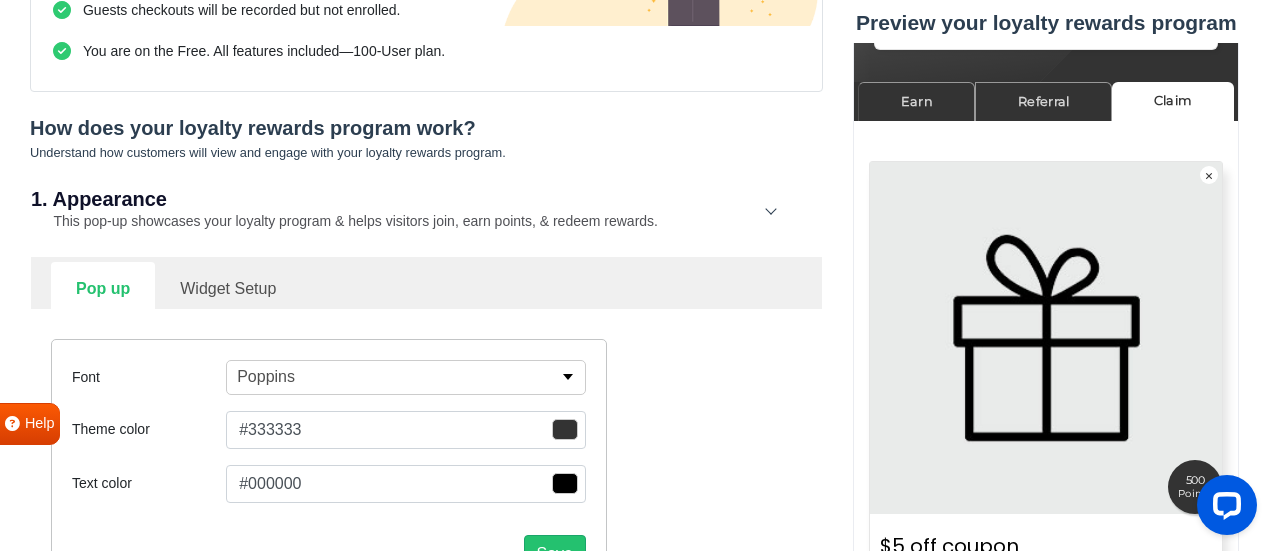 scroll, scrollTop: 590, scrollLeft: 0, axis: vertical 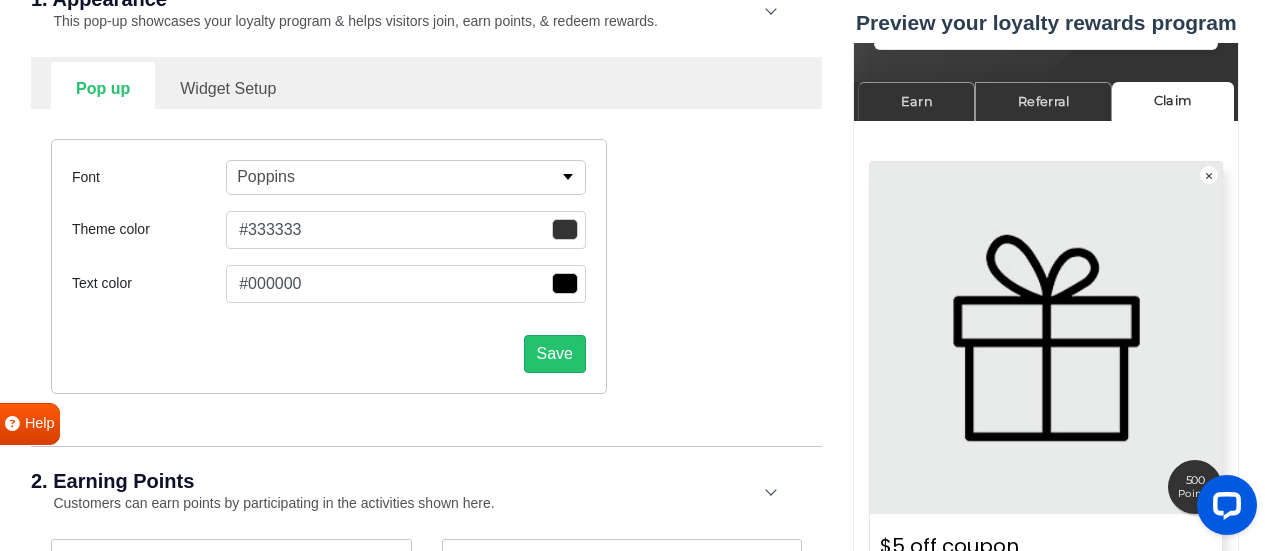 click on "Poppins" at bounding box center [406, 177] 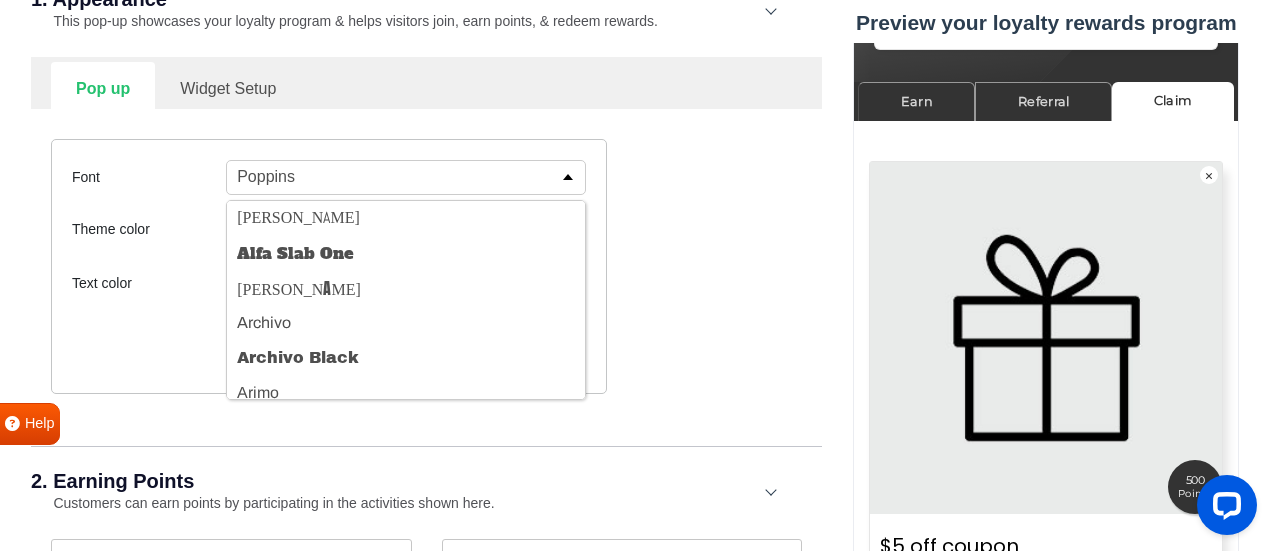 click on "Poppins" at bounding box center [406, 177] 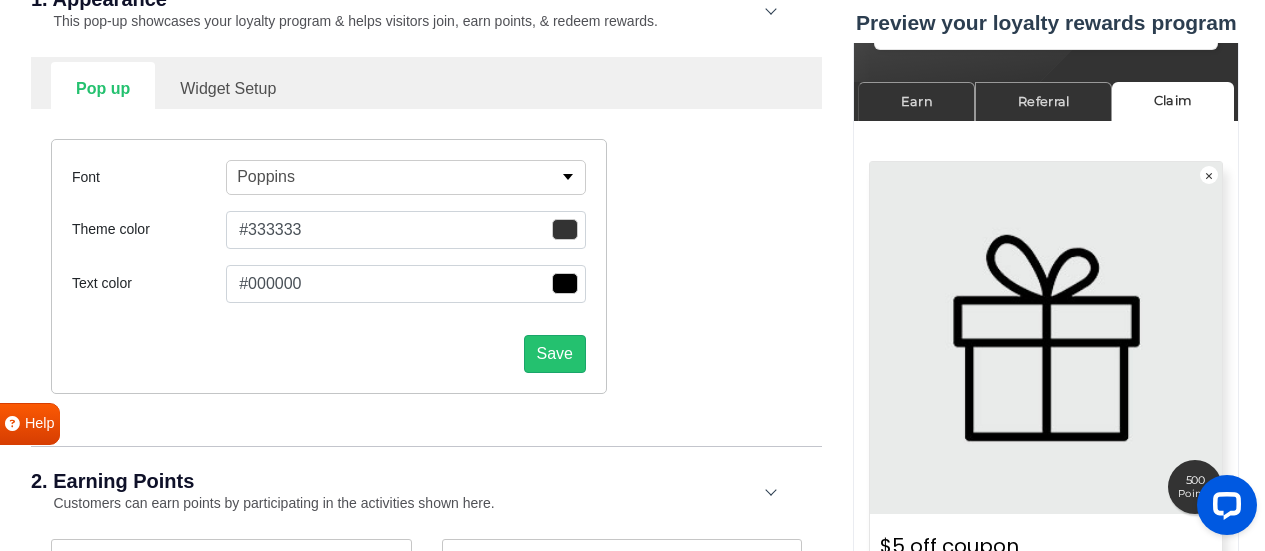 click on "Widget Setup" at bounding box center [228, 86] 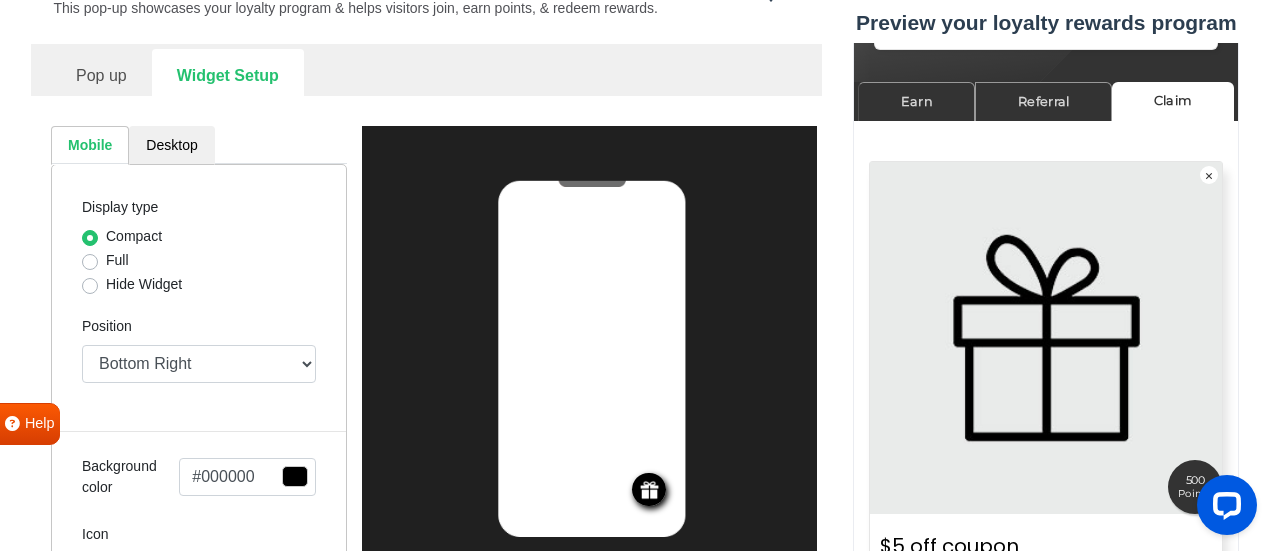 scroll, scrollTop: 590, scrollLeft: 0, axis: vertical 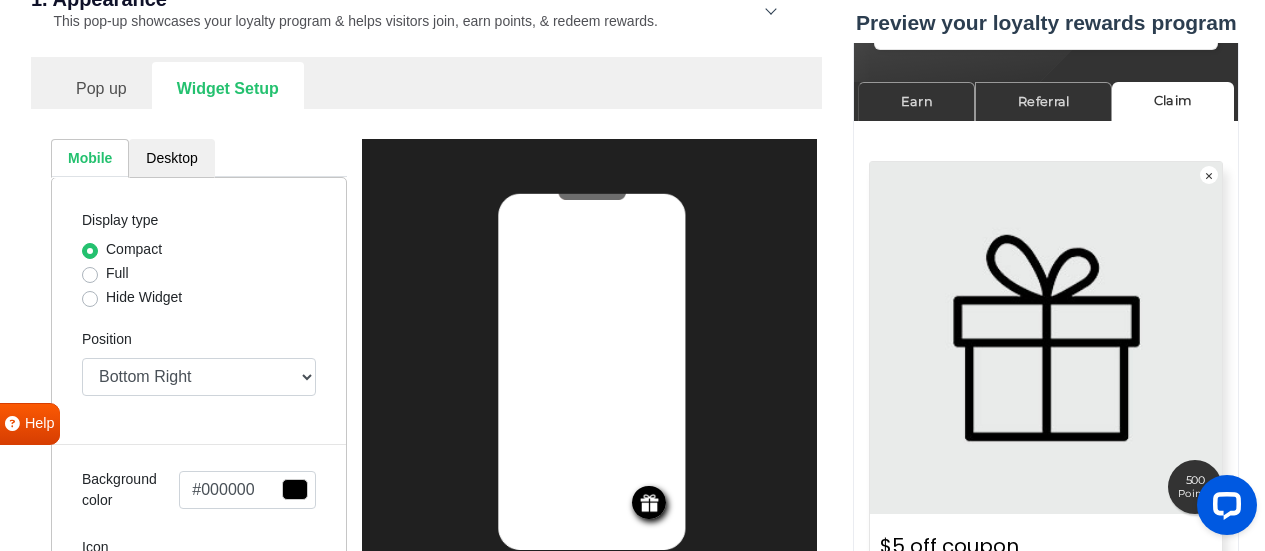 click on "Full" at bounding box center (117, 273) 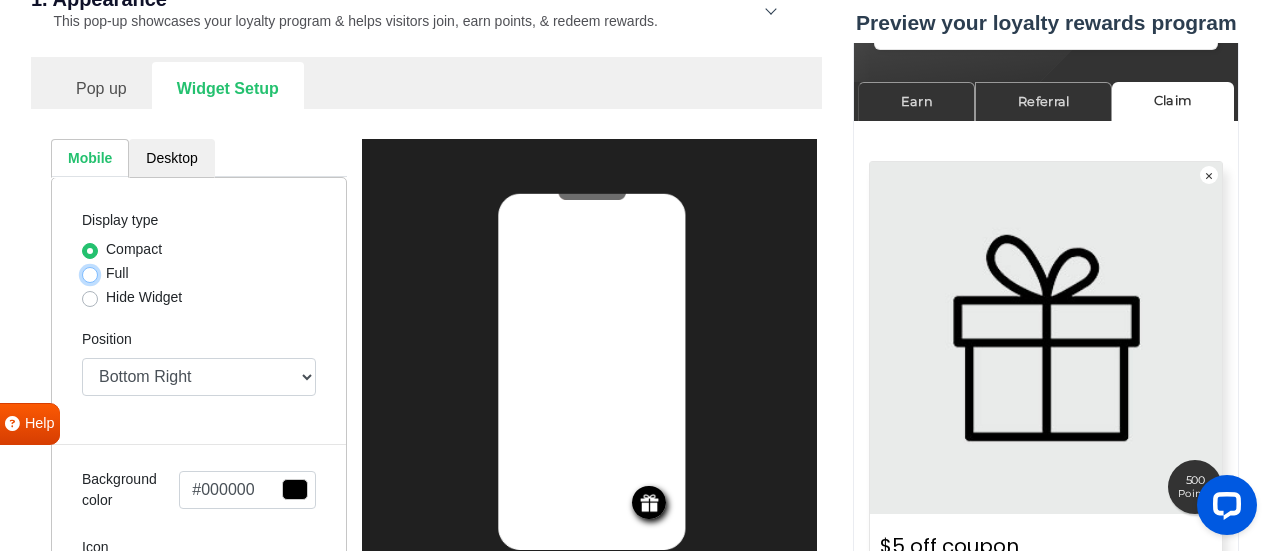 click on "Full" at bounding box center (90, 273) 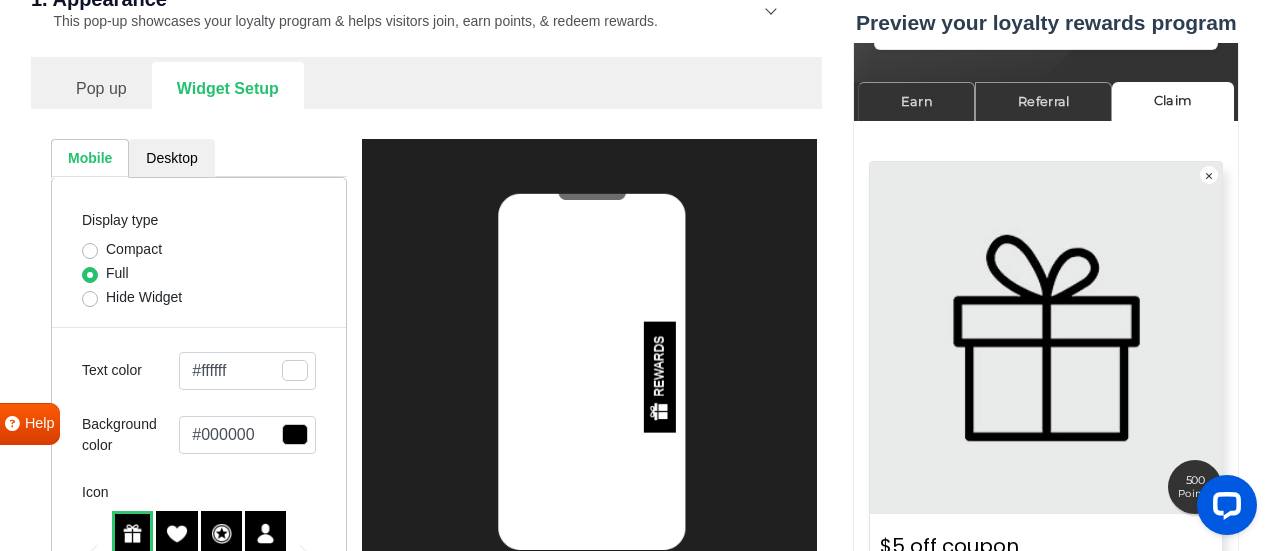 click on "Hide Widget" at bounding box center [144, 297] 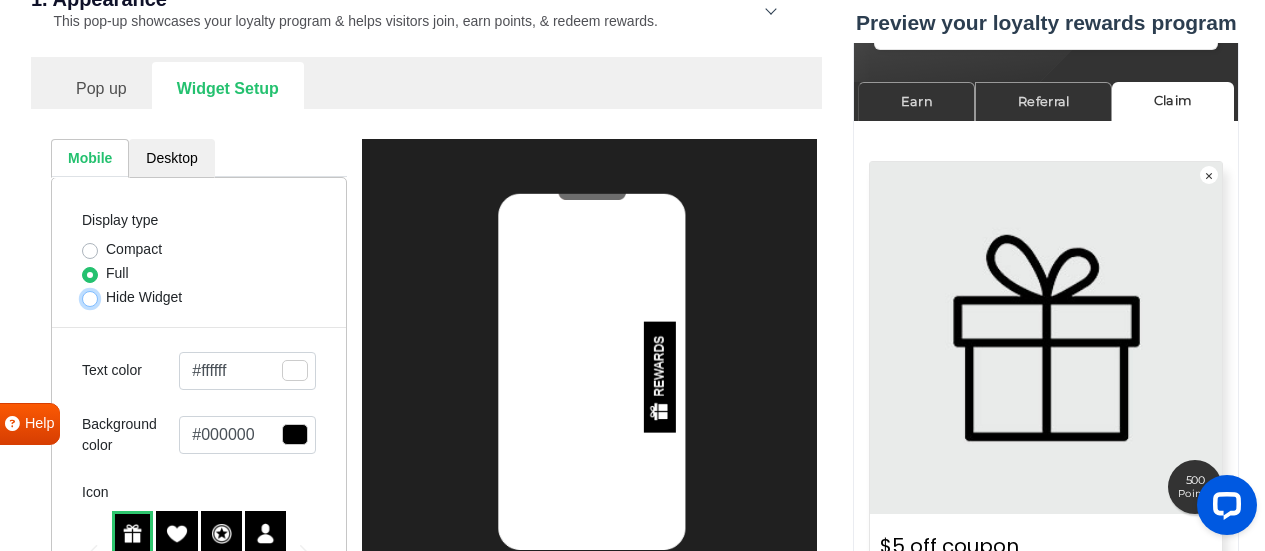 click on "Hide Widget" at bounding box center [90, 297] 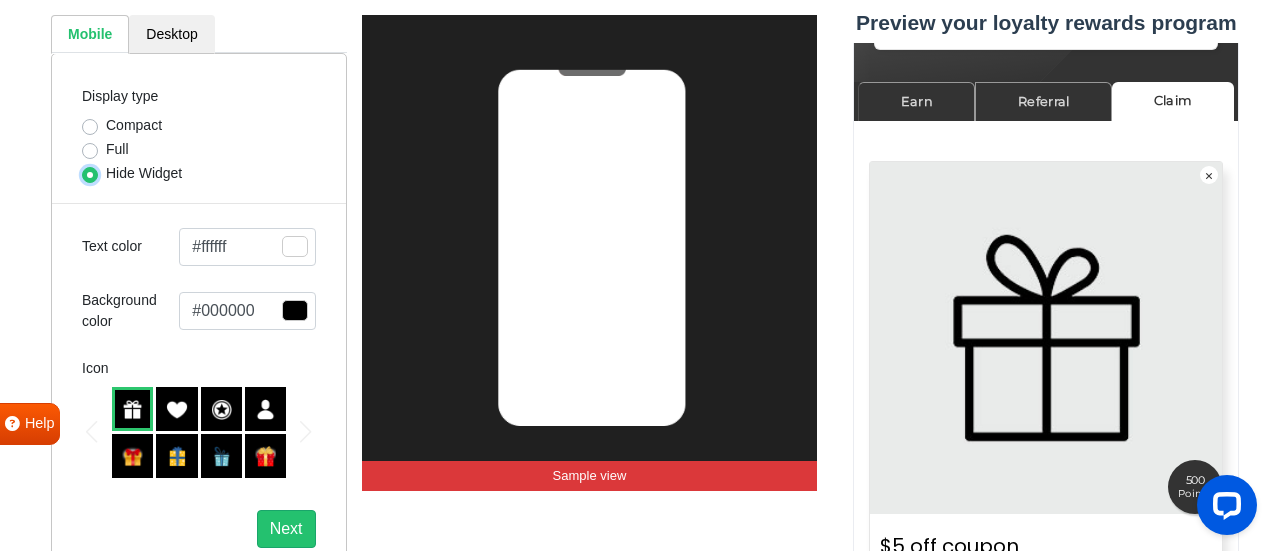 scroll, scrollTop: 690, scrollLeft: 0, axis: vertical 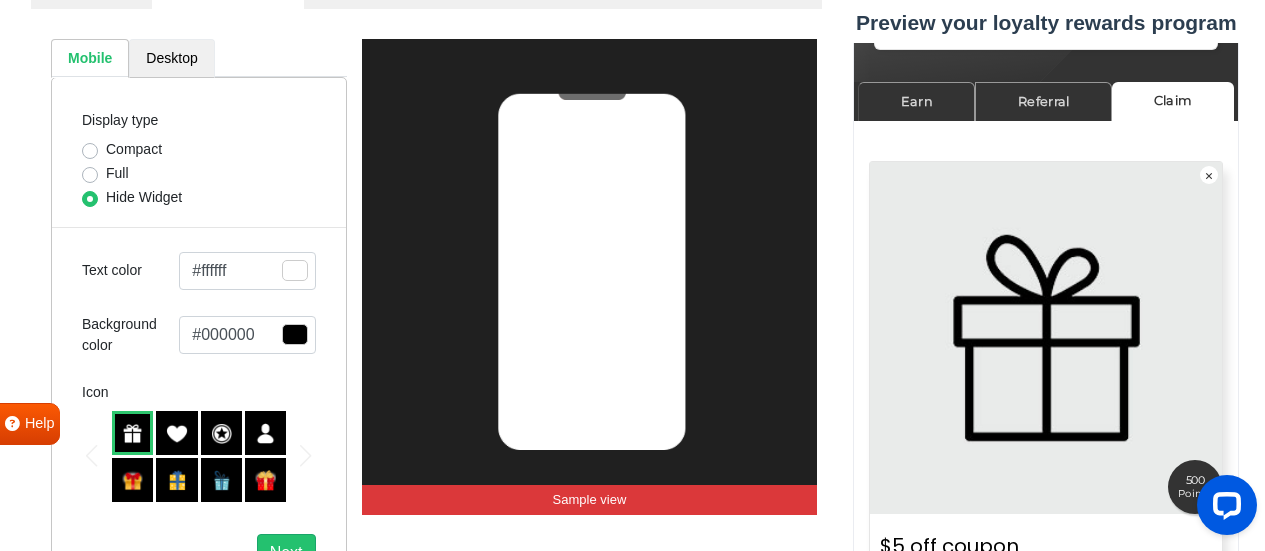click on "Desktop" at bounding box center [171, 58] 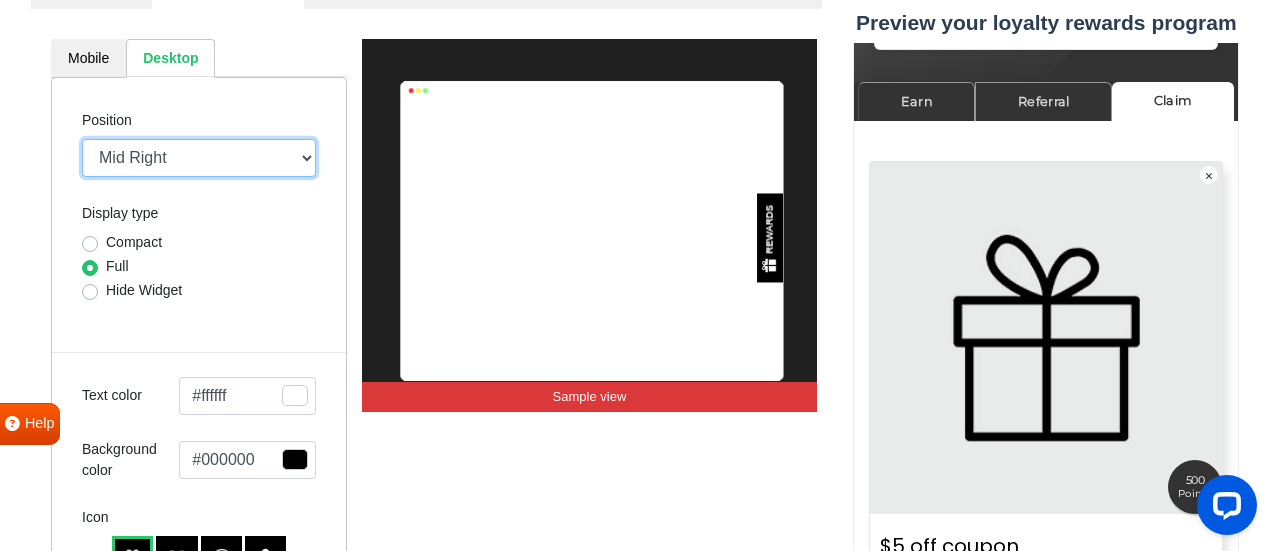 click on "Mid Right Mid Left Top Bar Top Left Top Right Top Center Bottom Bar Bottom Left Bottom Right Bottom Center" at bounding box center (199, 158) 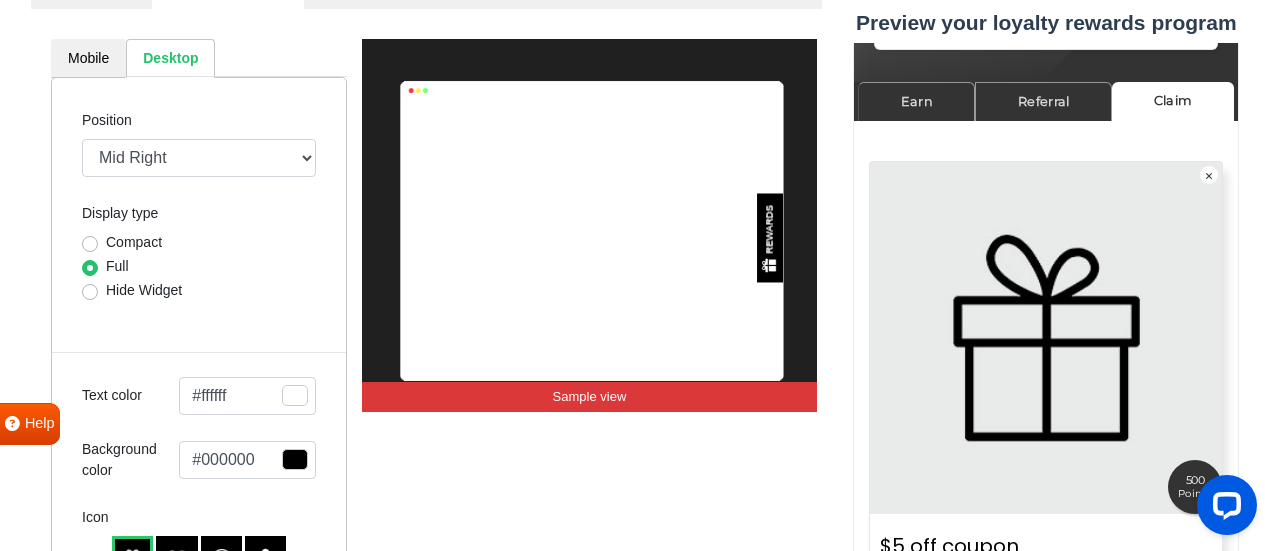 click on "Position Mid Right Mid Left Top Bar Top Left Top Right Top Center Bottom Bar Bottom Left Bottom Right Bottom Center" at bounding box center [199, 142] 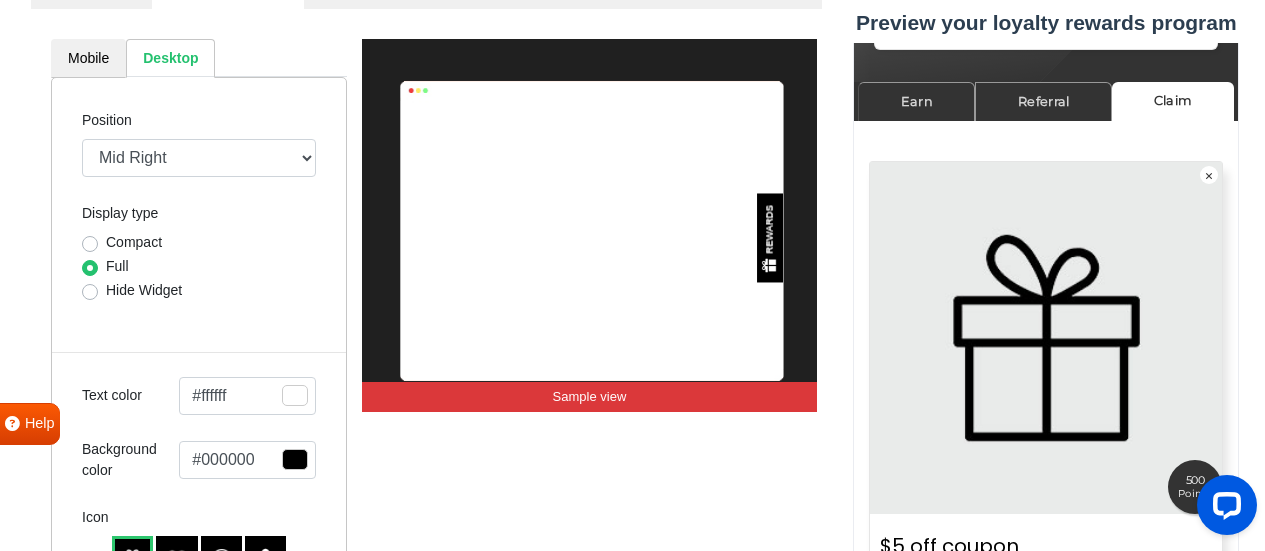 click on "Compact" at bounding box center (134, 242) 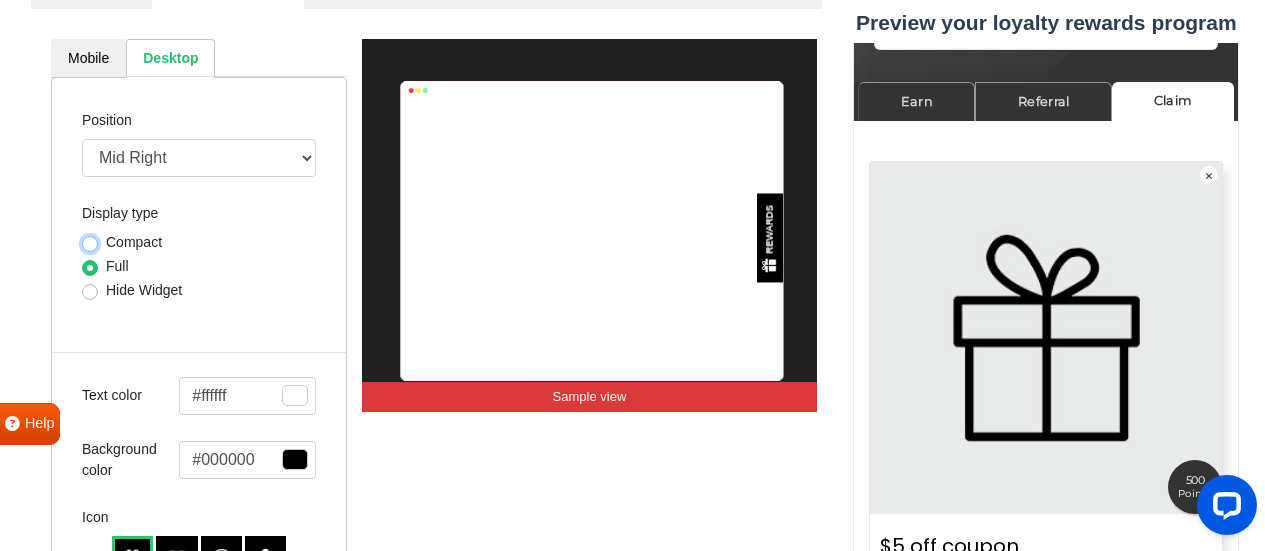 click on "Compact" at bounding box center [90, 242] 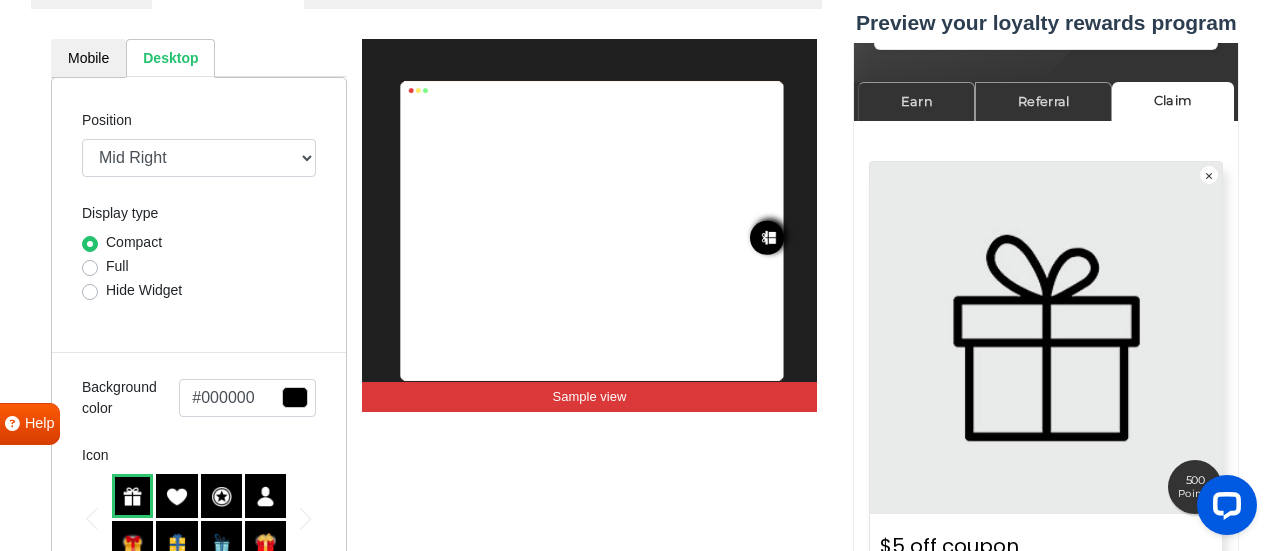 click on "Hide Widget" at bounding box center [144, 290] 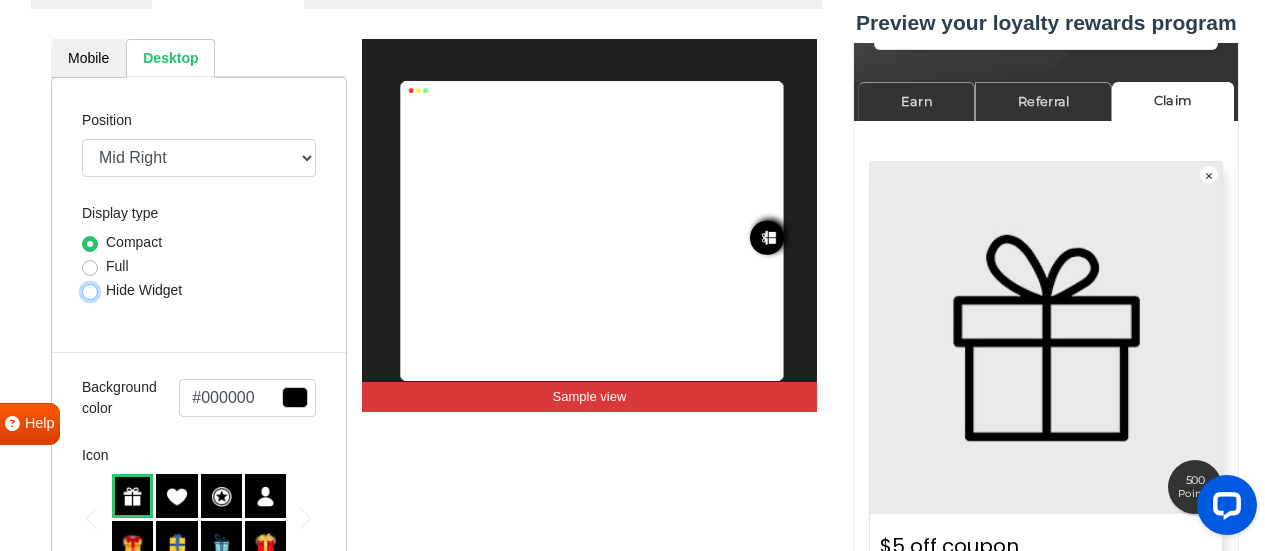click on "Hide Widget" at bounding box center [90, 290] 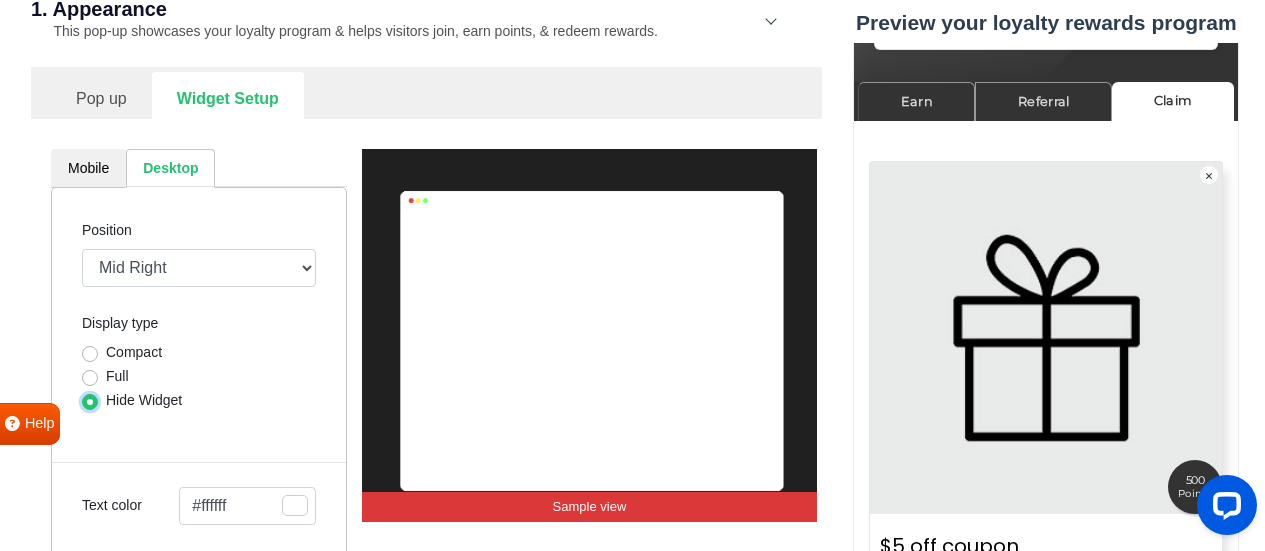 scroll, scrollTop: 490, scrollLeft: 0, axis: vertical 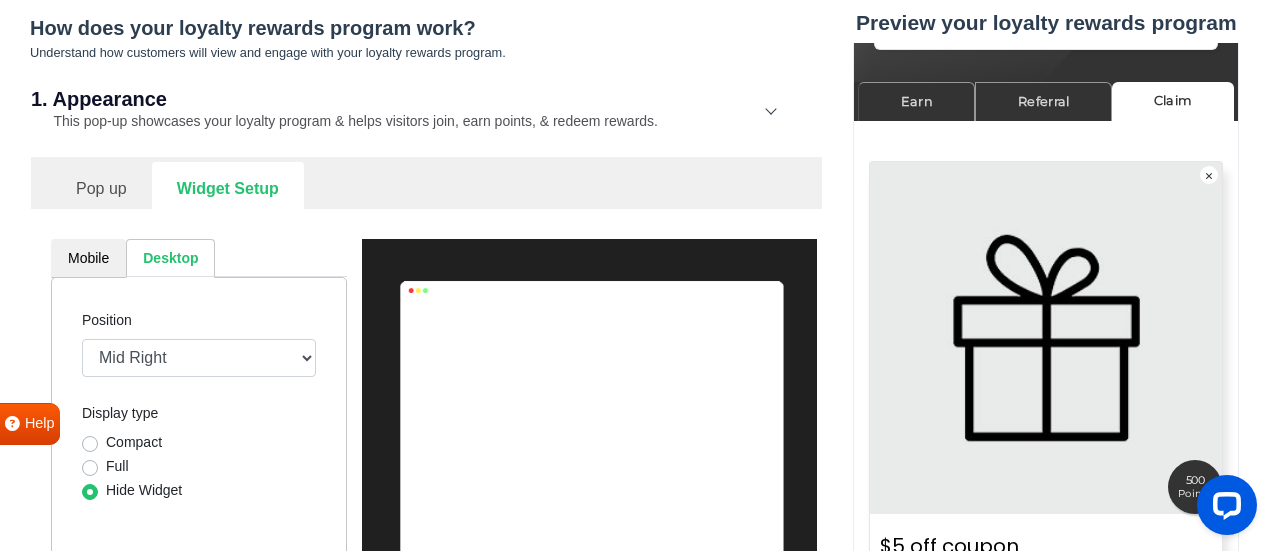 click on "Full" at bounding box center [117, 466] 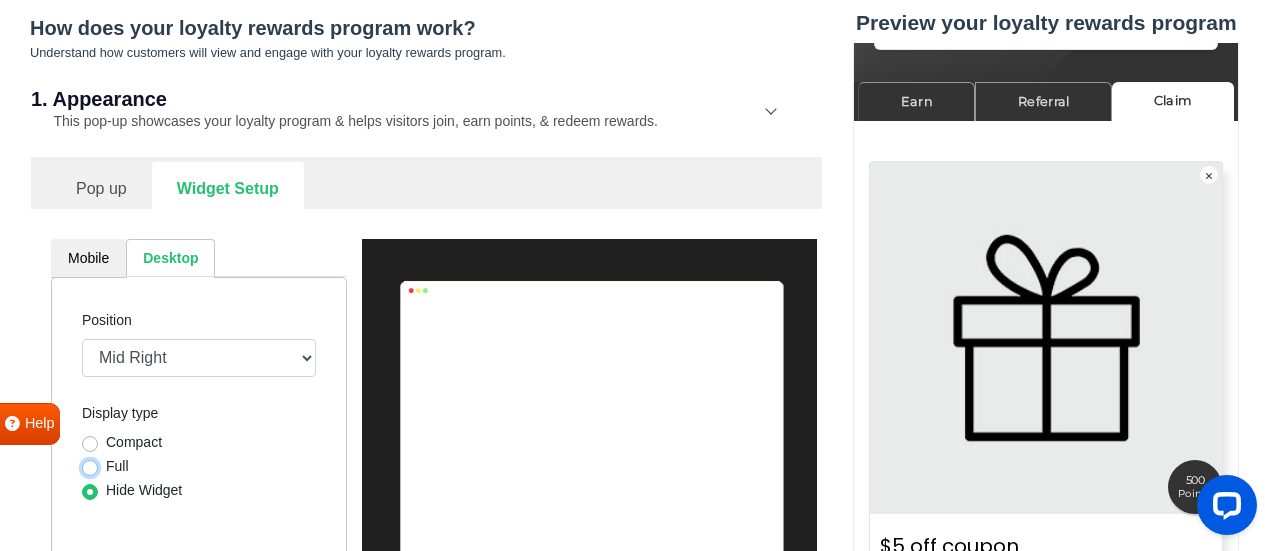 radio on "true" 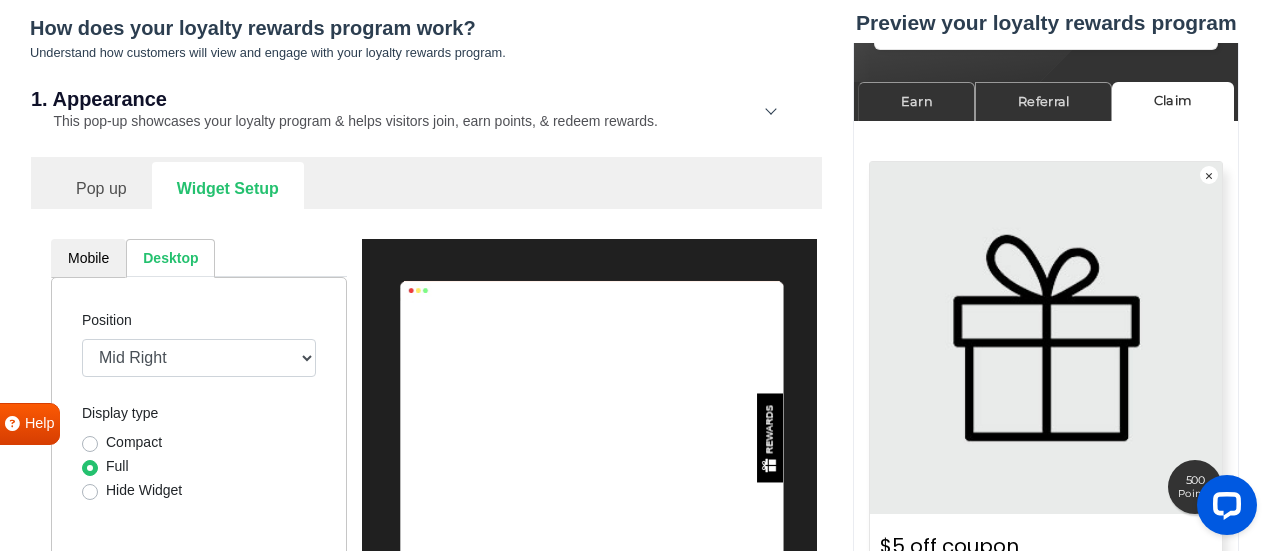 click on "Compact" at bounding box center [134, 442] 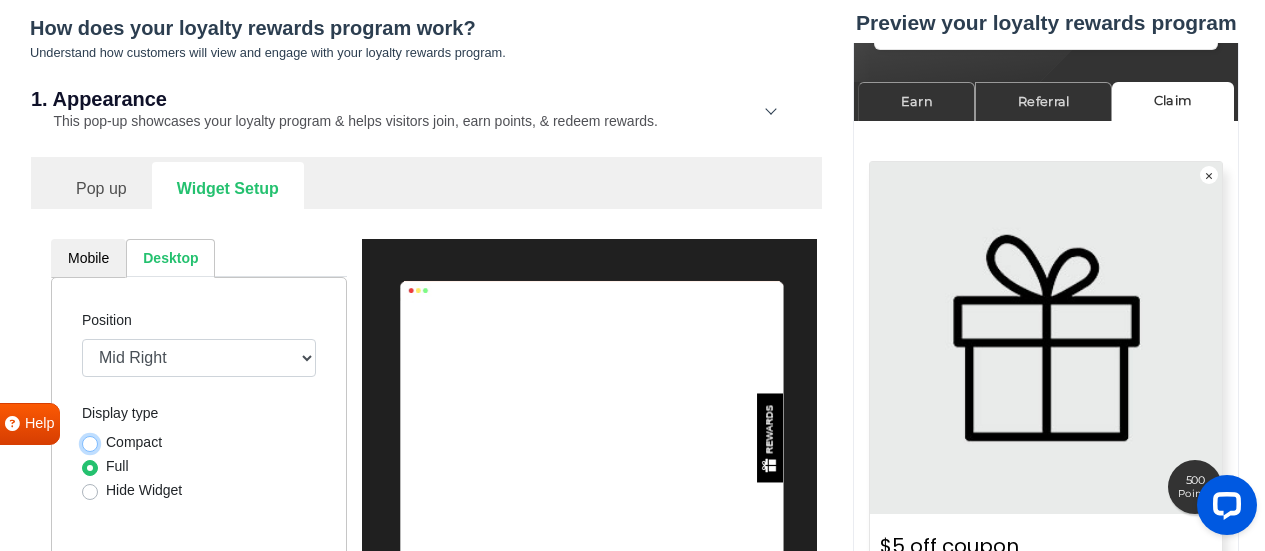 click on "Compact" at bounding box center [90, 442] 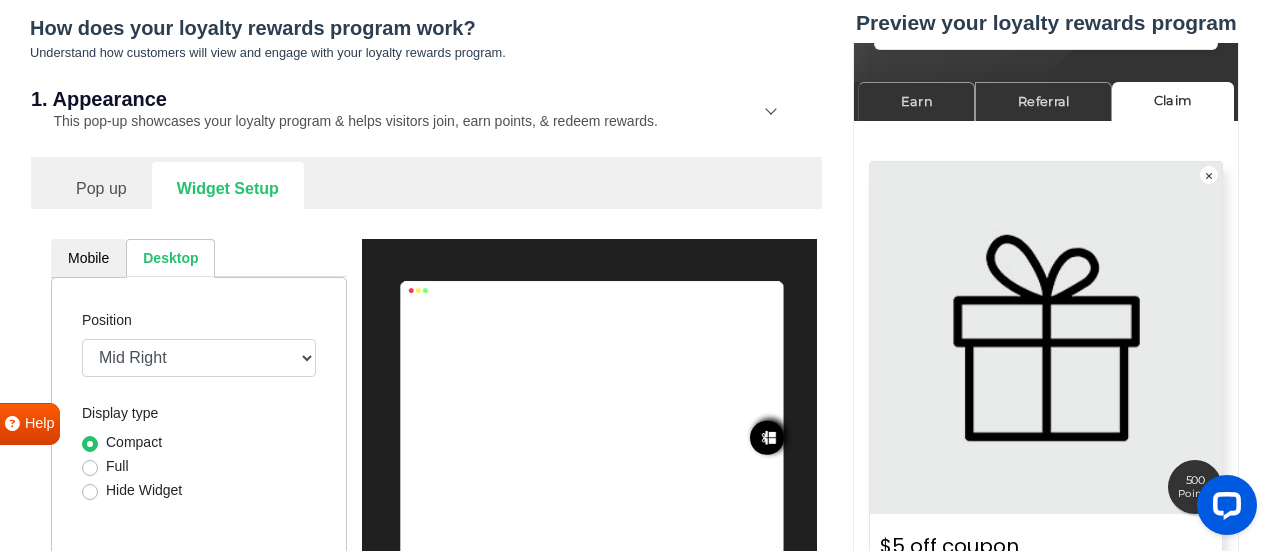 click on "Hide Widget" at bounding box center (144, 490) 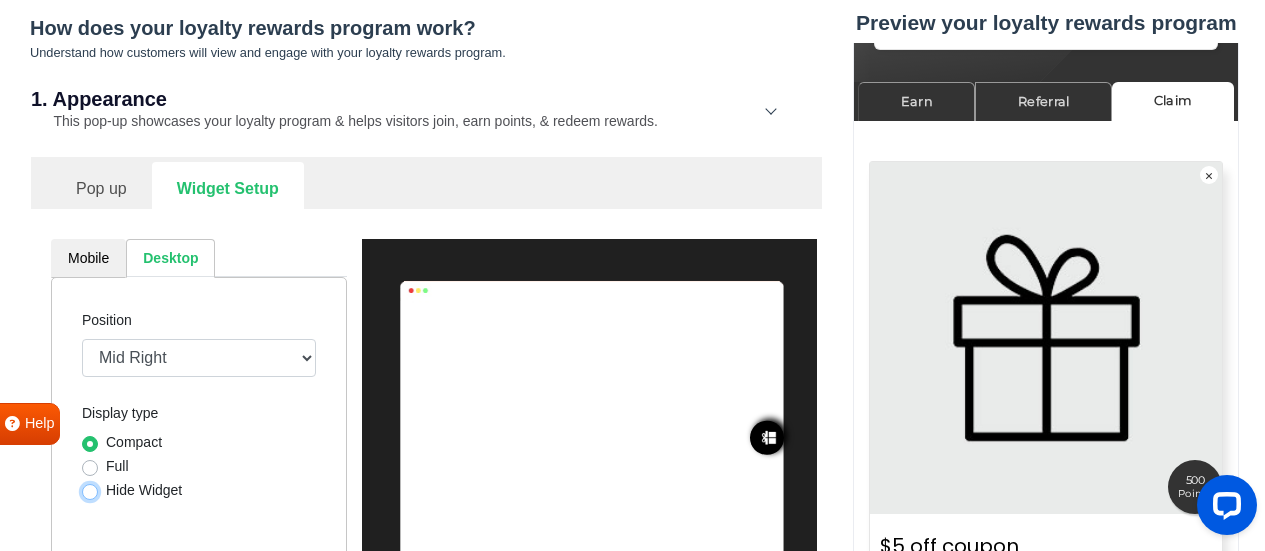 click on "Hide Widget" at bounding box center (90, 490) 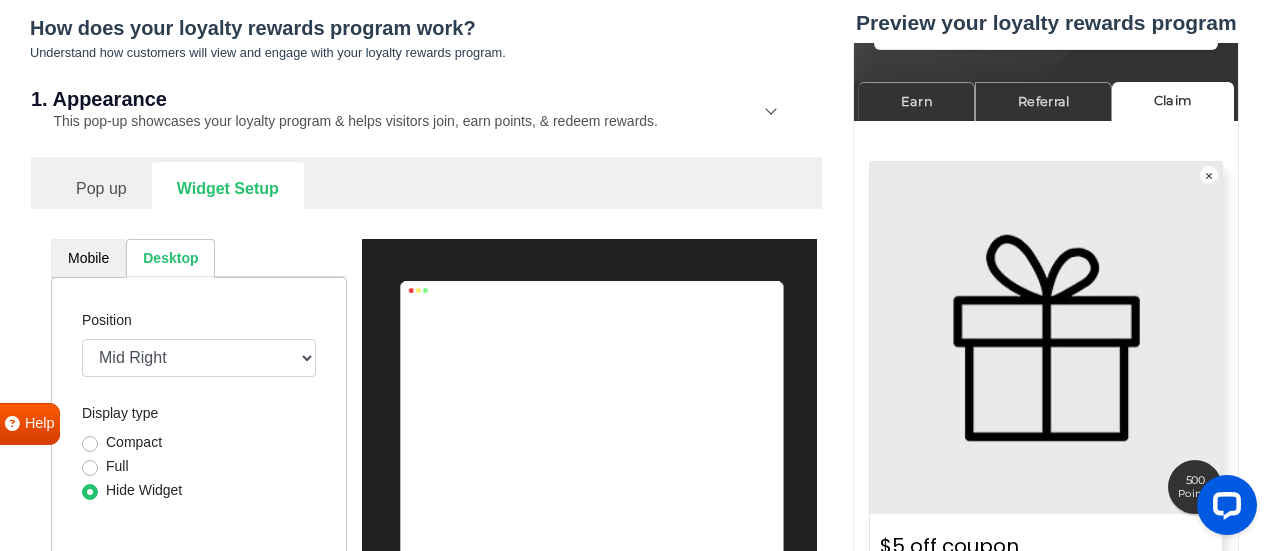 click on "Mobile" at bounding box center (88, 258) 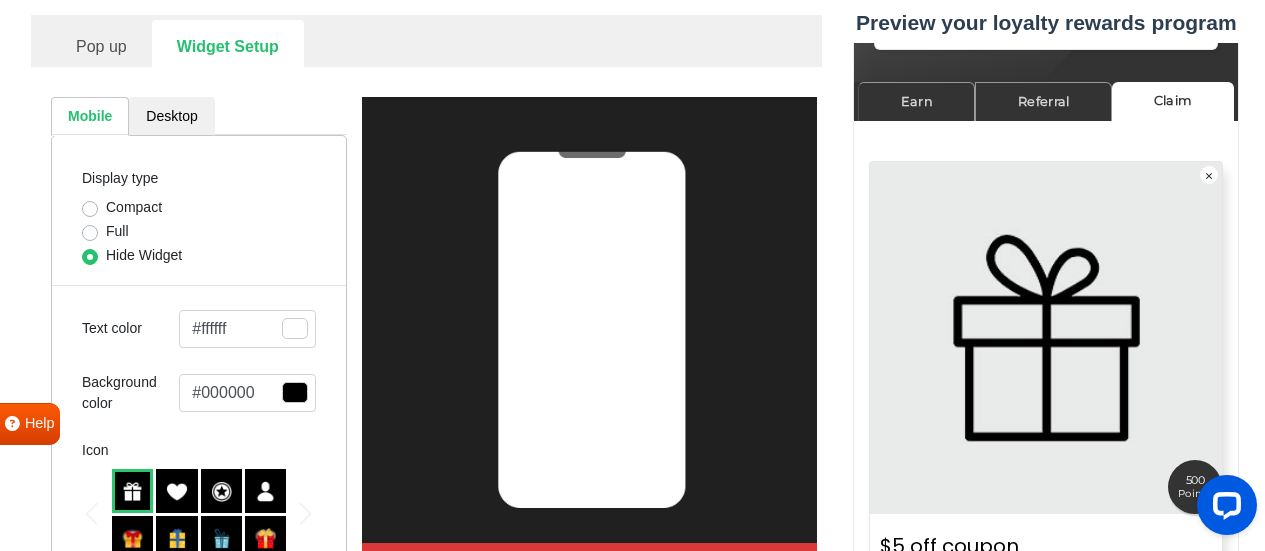 scroll, scrollTop: 690, scrollLeft: 0, axis: vertical 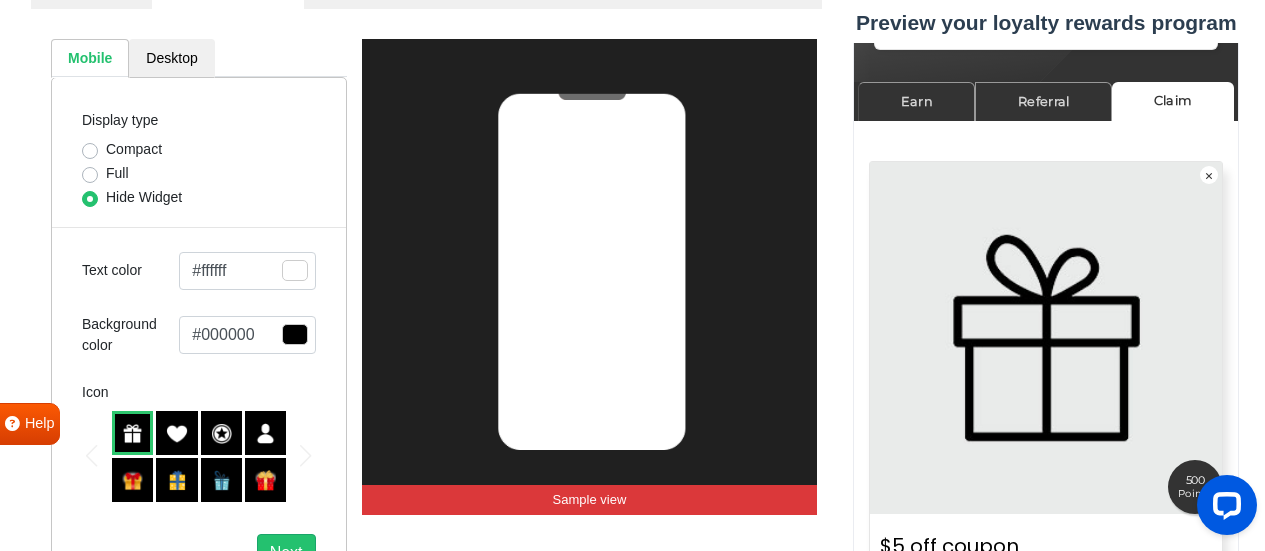 click at bounding box center (295, 270) 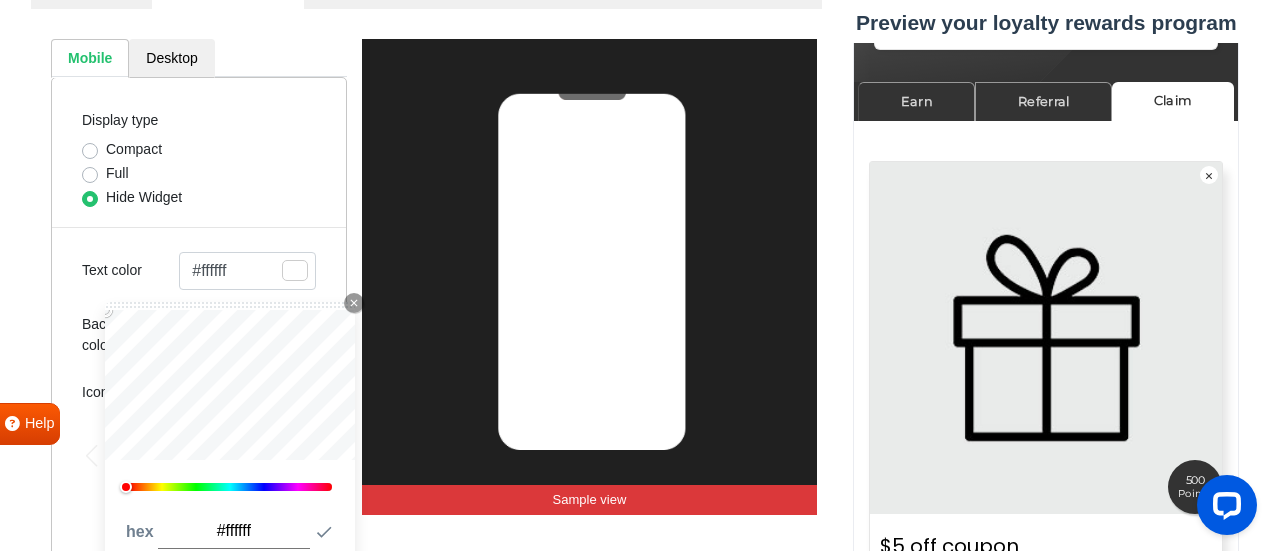 type on "#f81515" 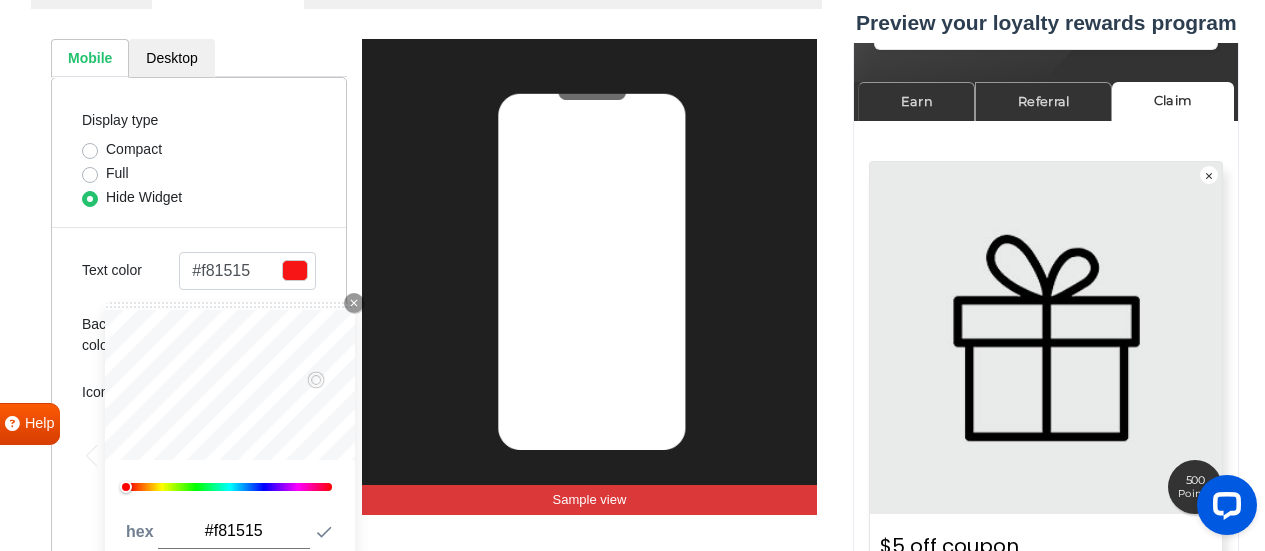 type on "#eb1313" 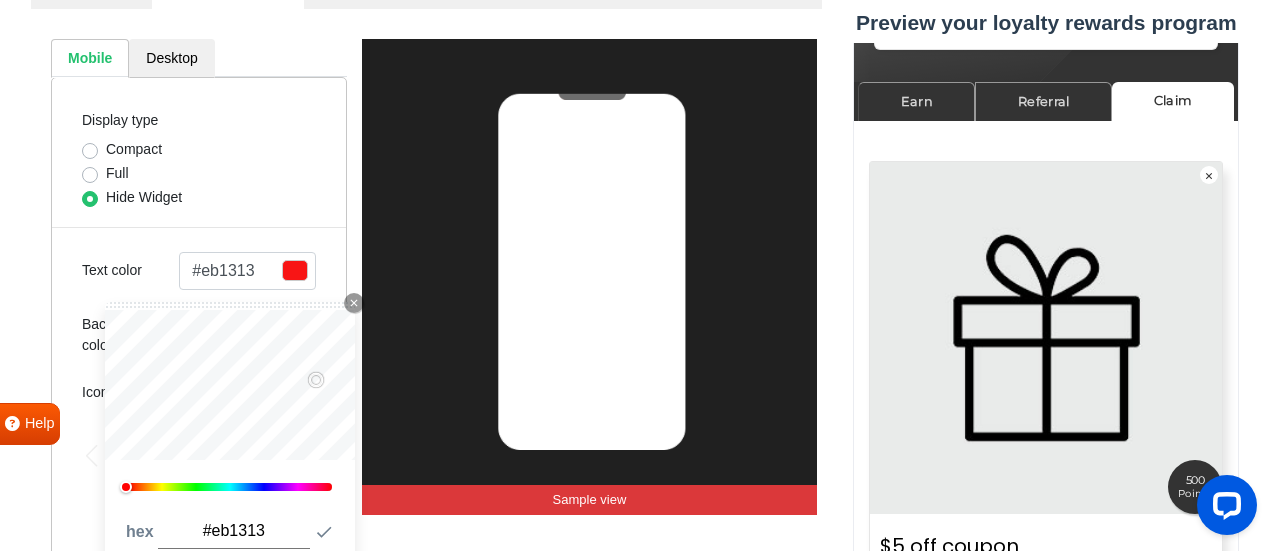type on "#e71212" 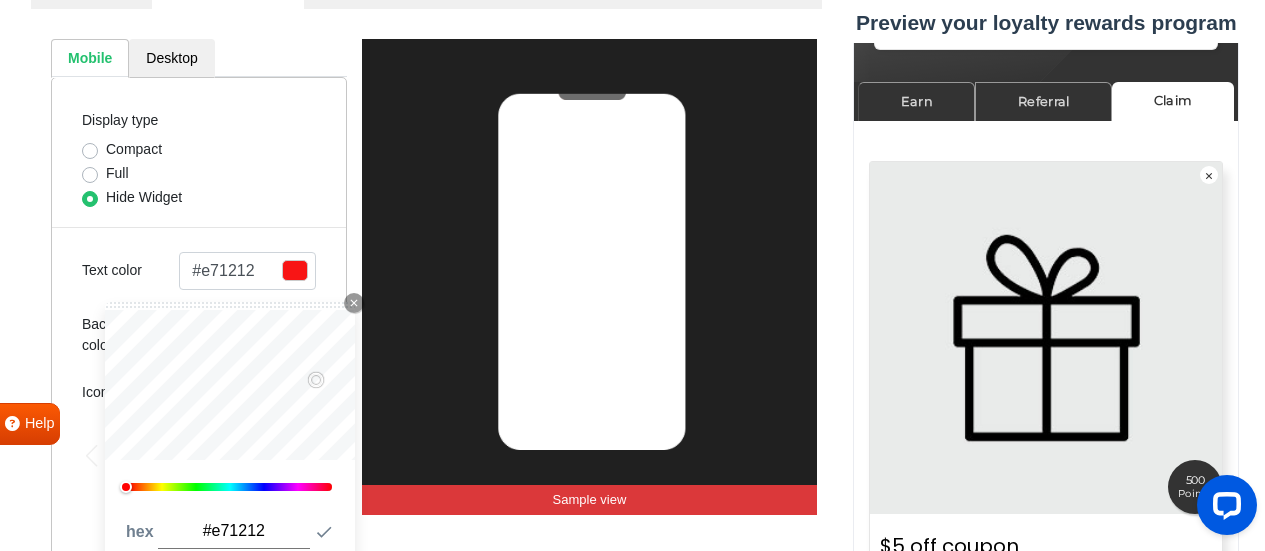 type on "#dd1111" 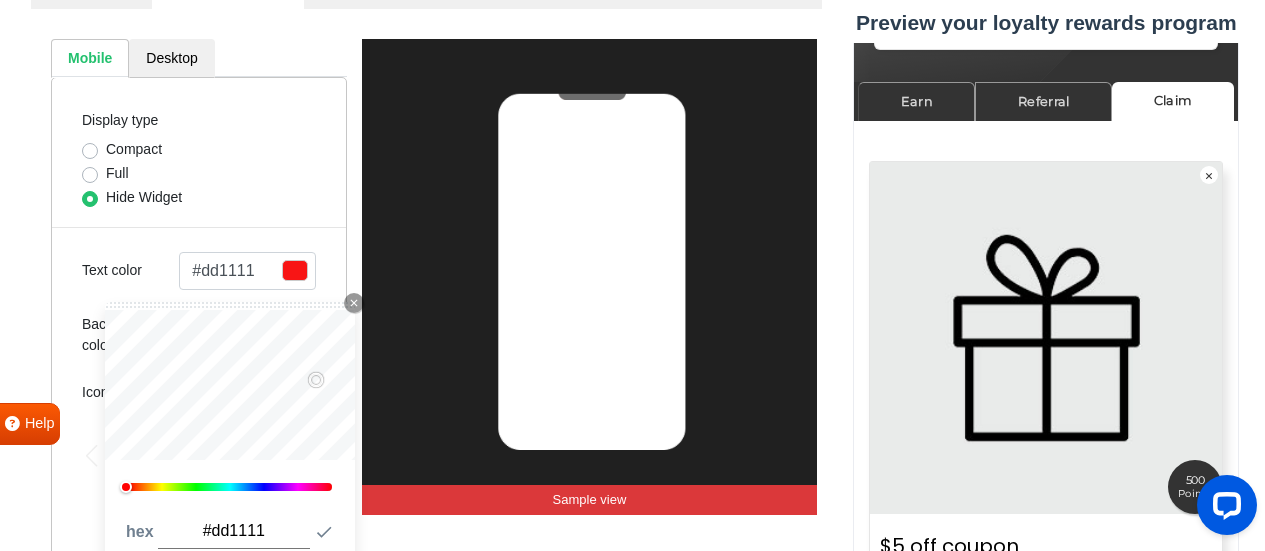 type on "#d41111" 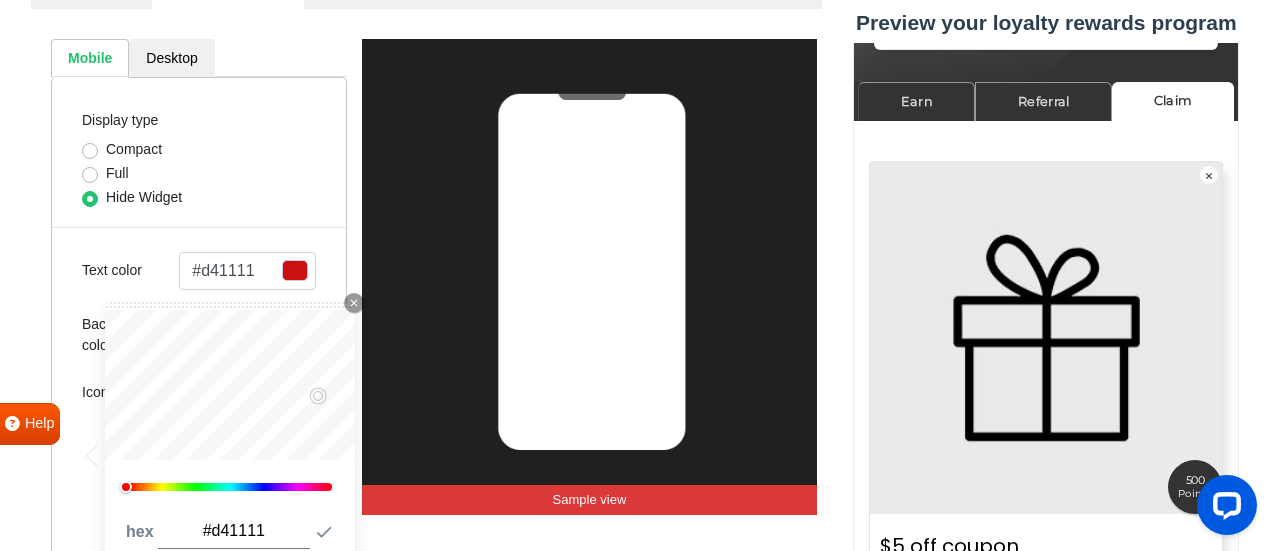 type on "#ae0e0e" 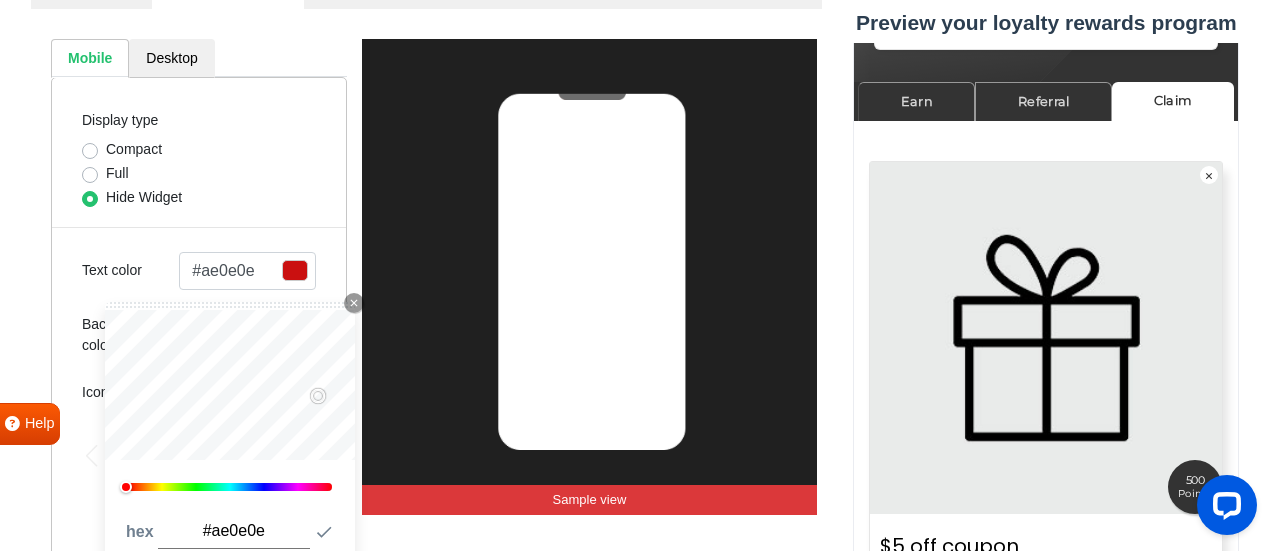 type on "#9b0c0c" 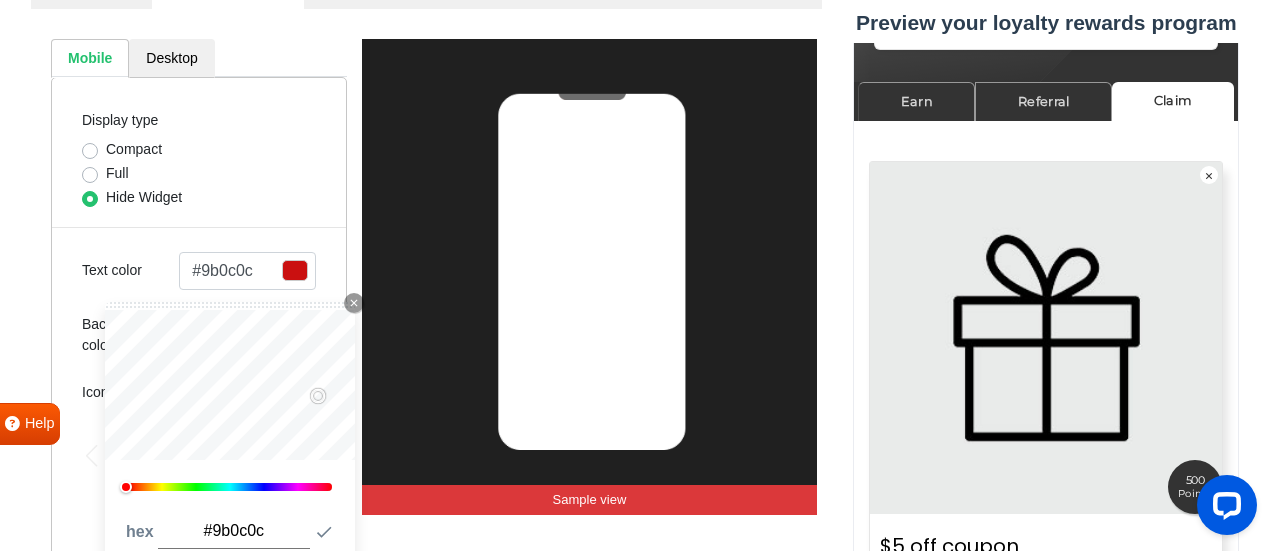 type on "#920b0b" 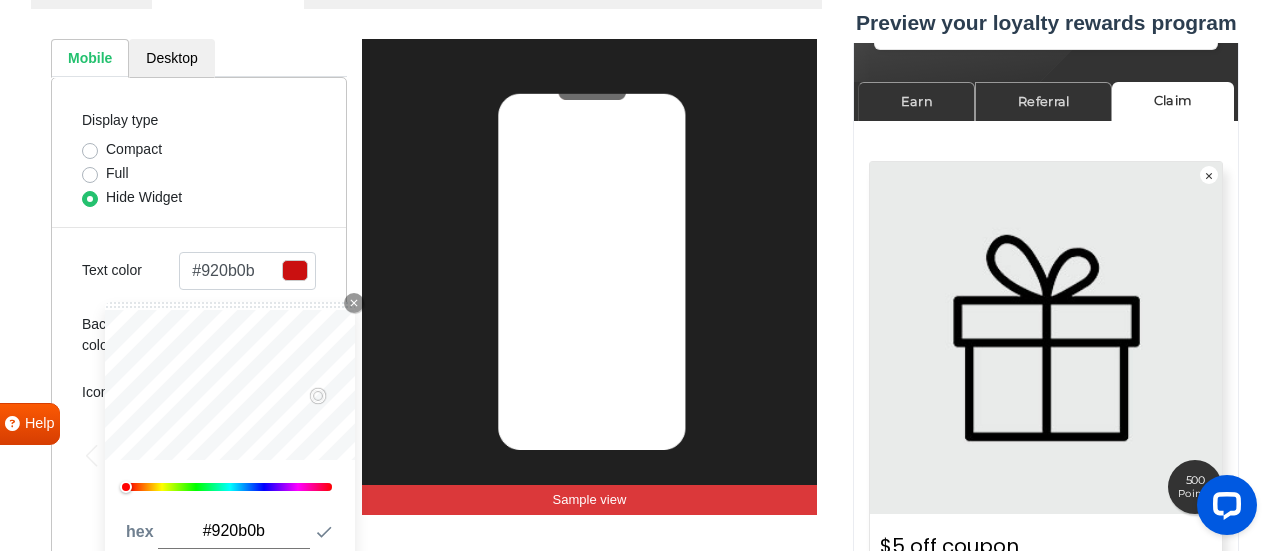 type on "#a50d0d" 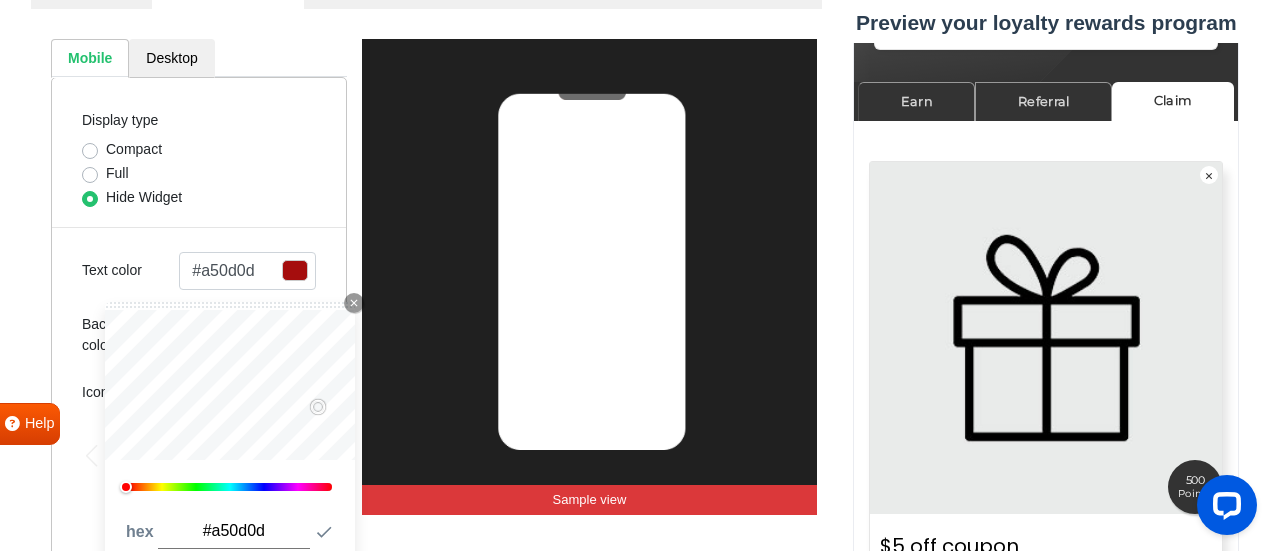 click on "Display type Compact Full Hide Widget Text color #a50d0d Close Icon 0 hex #a50d0d Submit Icon Background color #000000 Close Icon 0 hex #000000 Submit Icon Icon  Next" at bounding box center (199, 340) 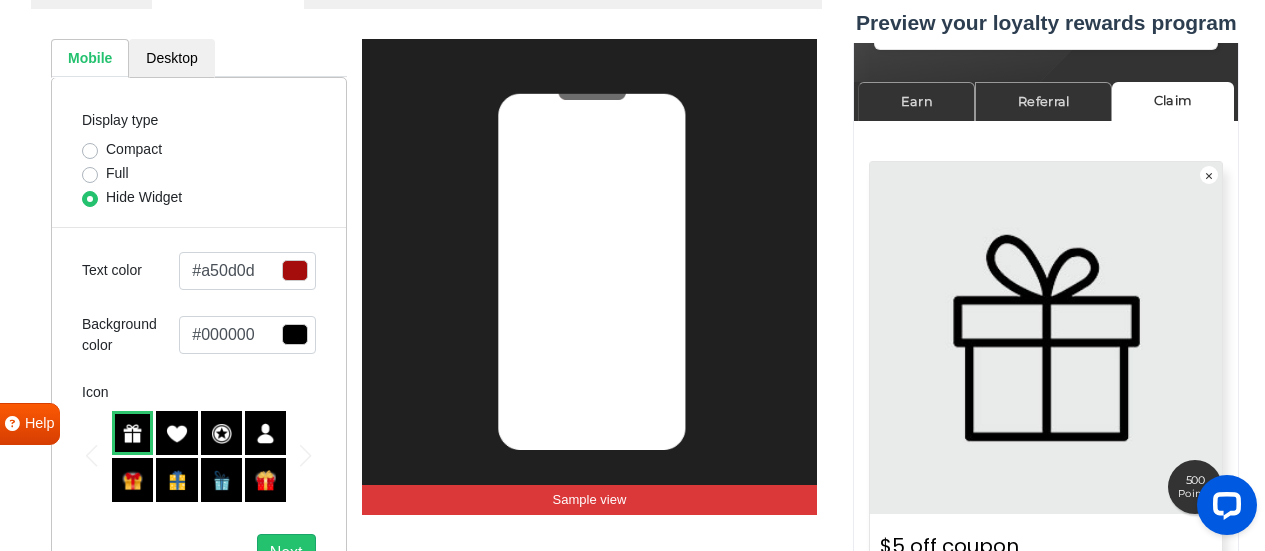 click on "Full" at bounding box center [199, 175] 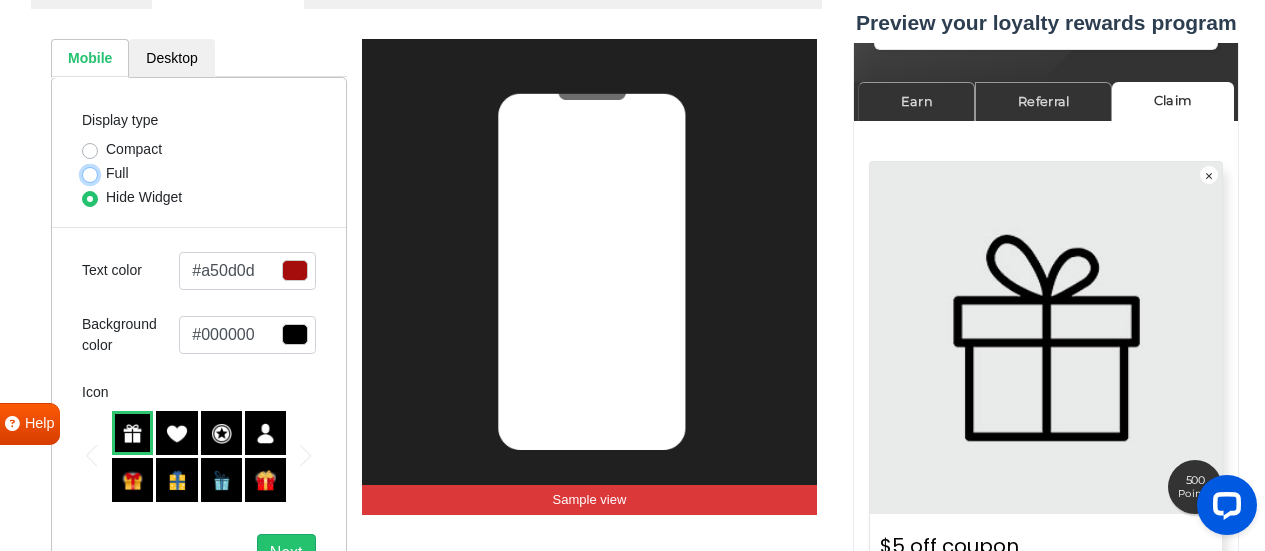 radio on "true" 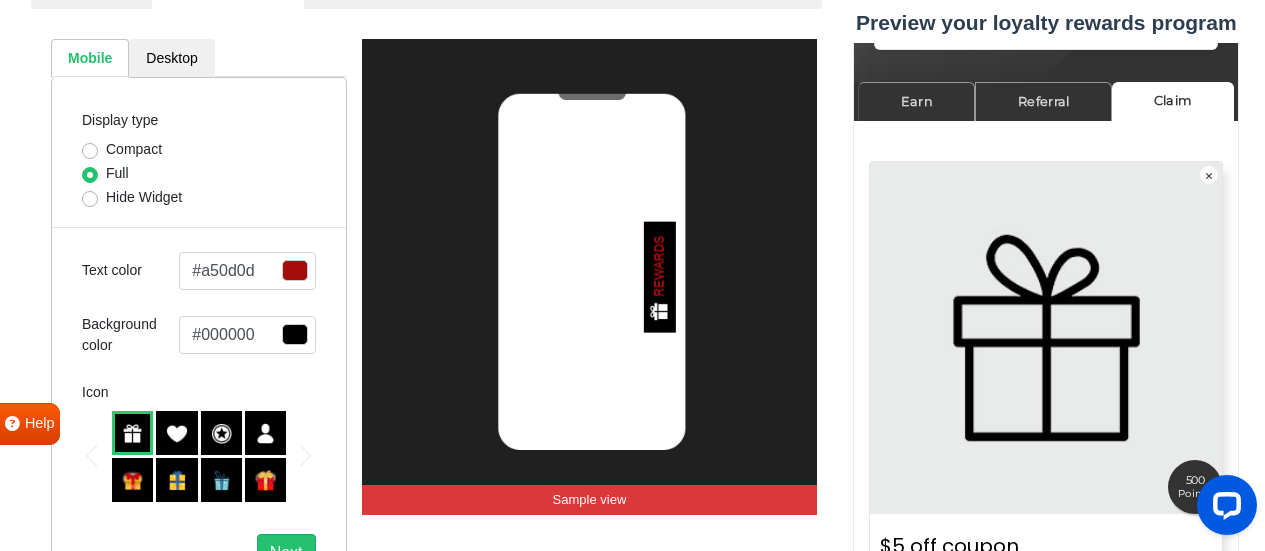 click on "Compact" at bounding box center (199, 151) 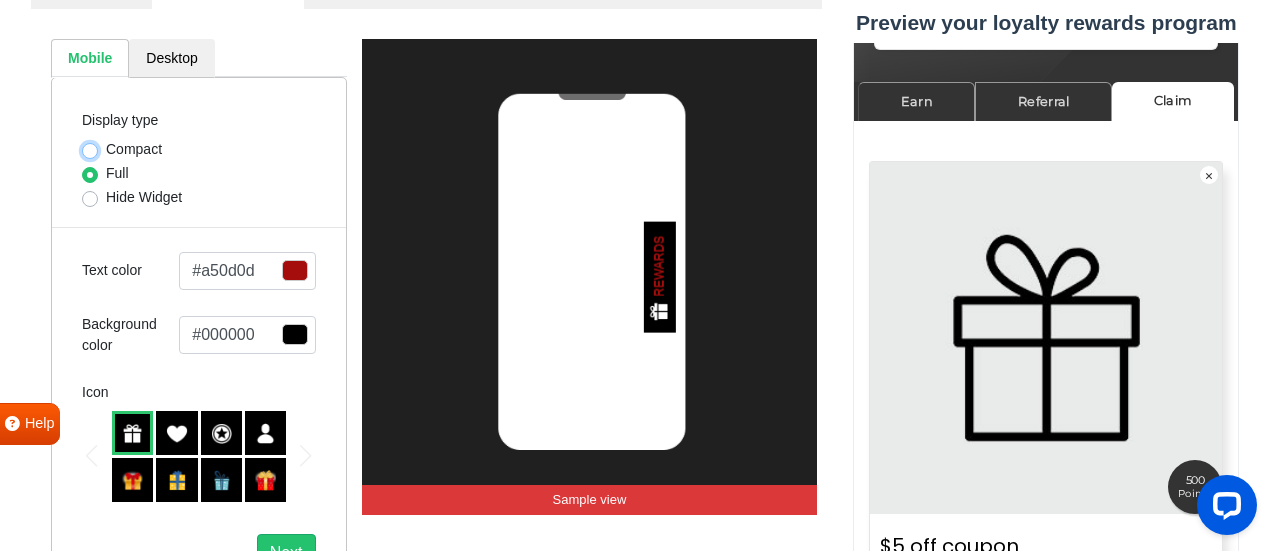 click on "Compact" at bounding box center [90, 149] 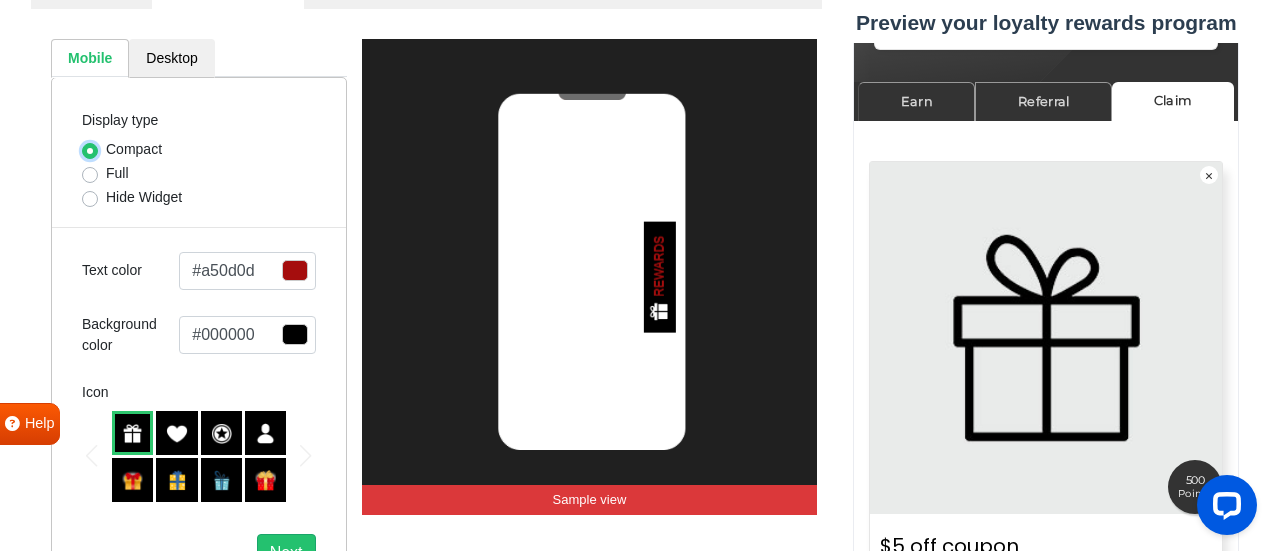 select on "right" 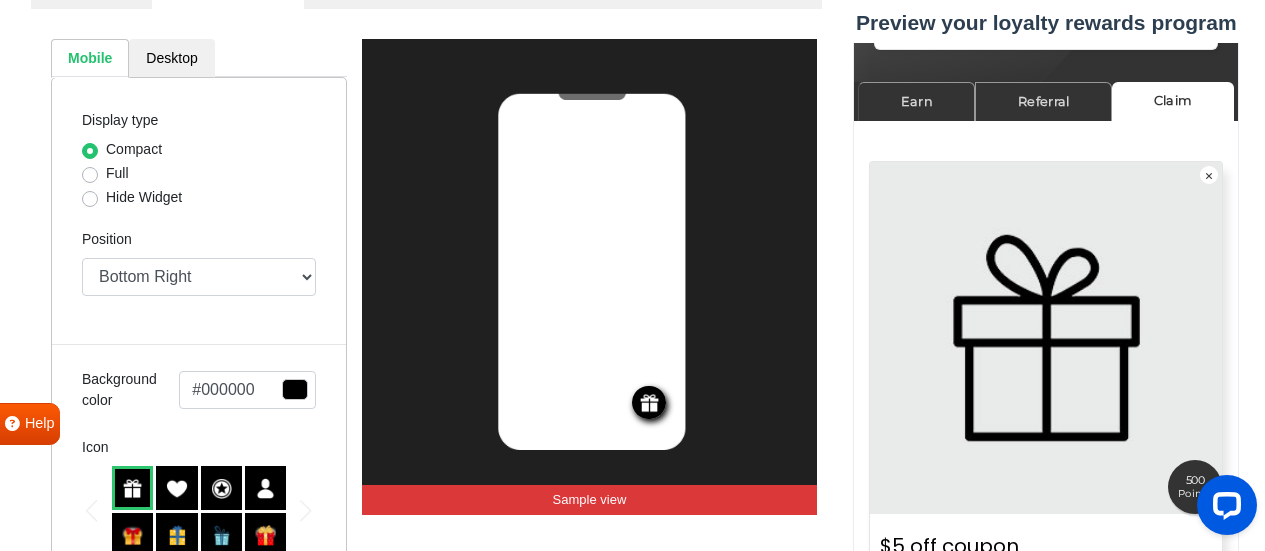 click at bounding box center (649, 403) 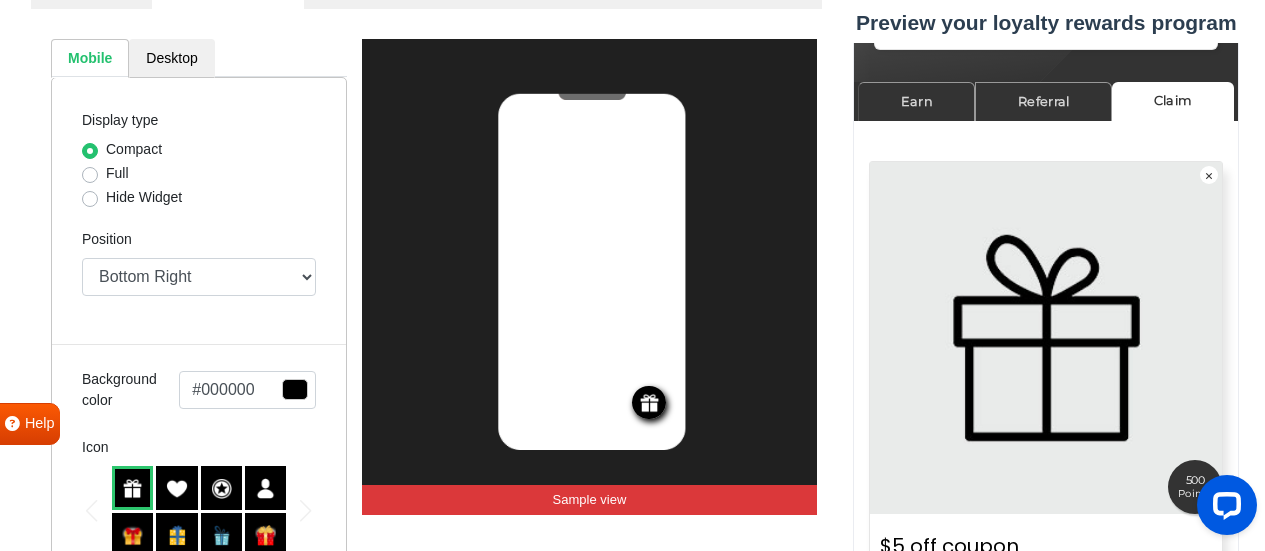 click at bounding box center (649, 403) 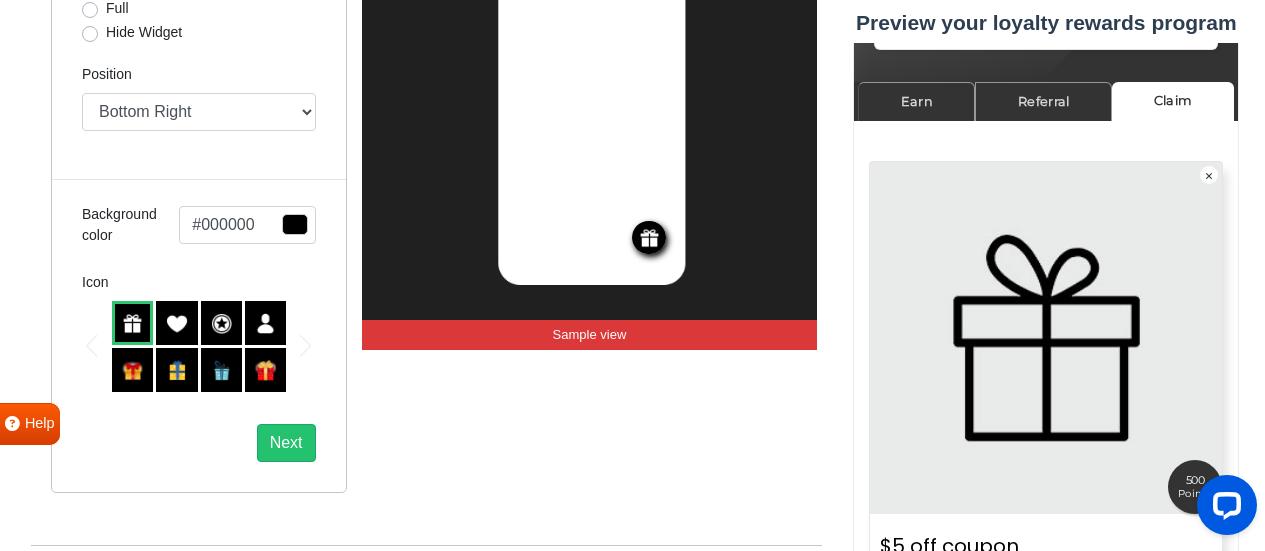 scroll, scrollTop: 990, scrollLeft: 0, axis: vertical 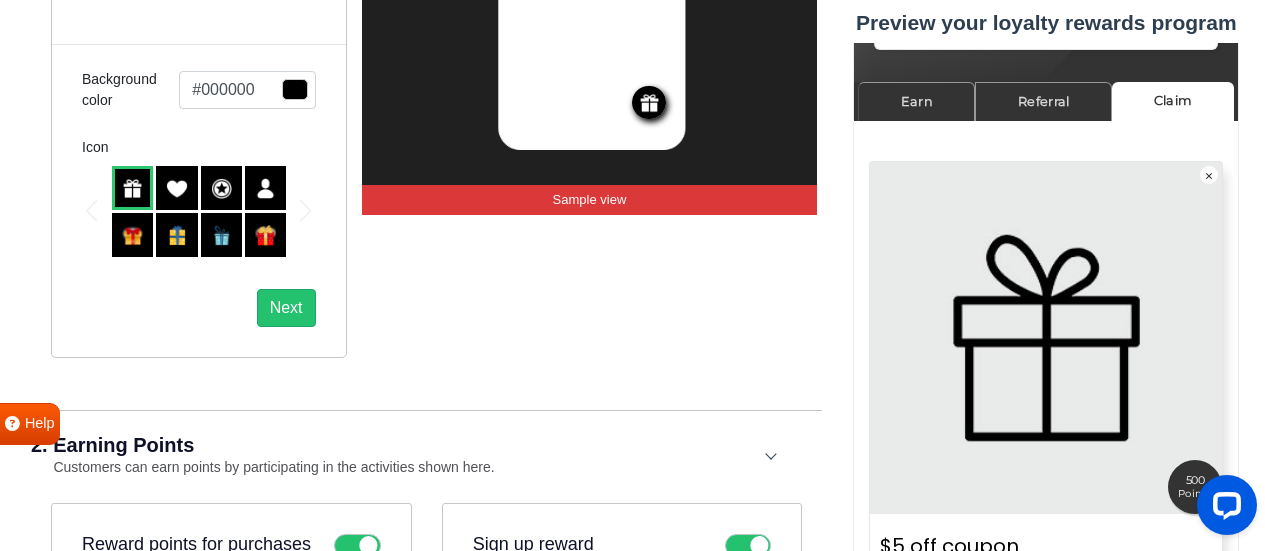 click at bounding box center (265, 235) 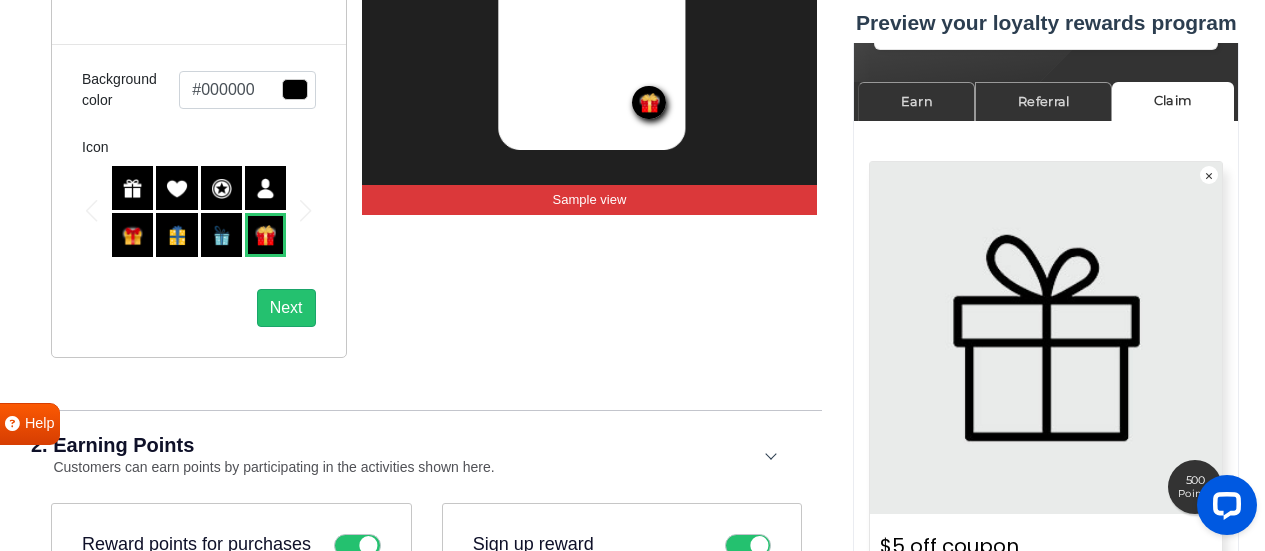 click at bounding box center [221, 235] 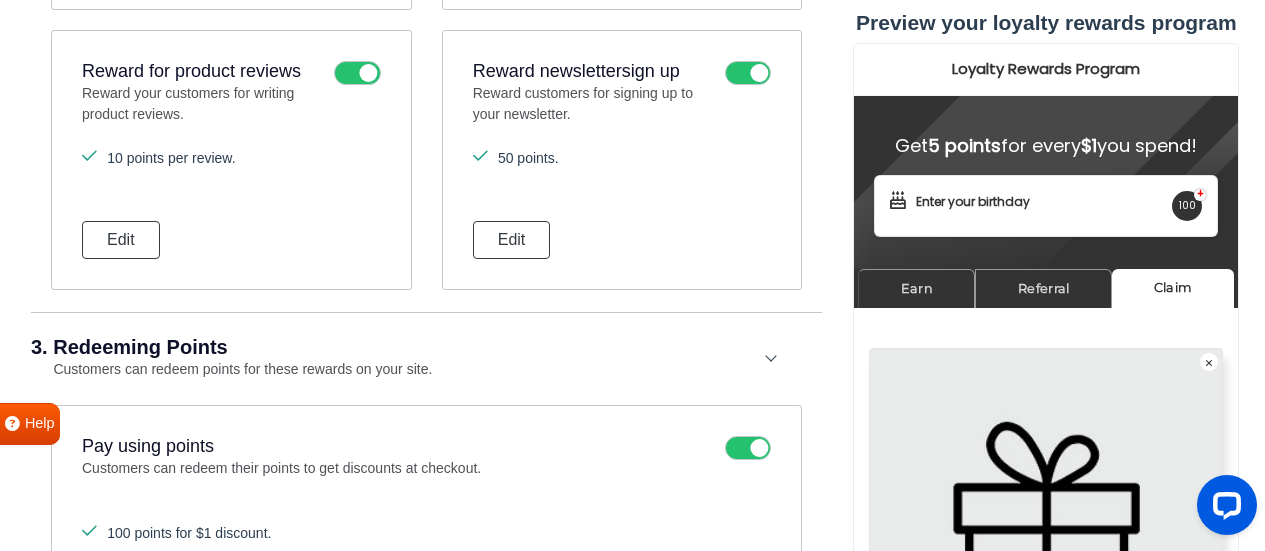 scroll, scrollTop: 2501, scrollLeft: 0, axis: vertical 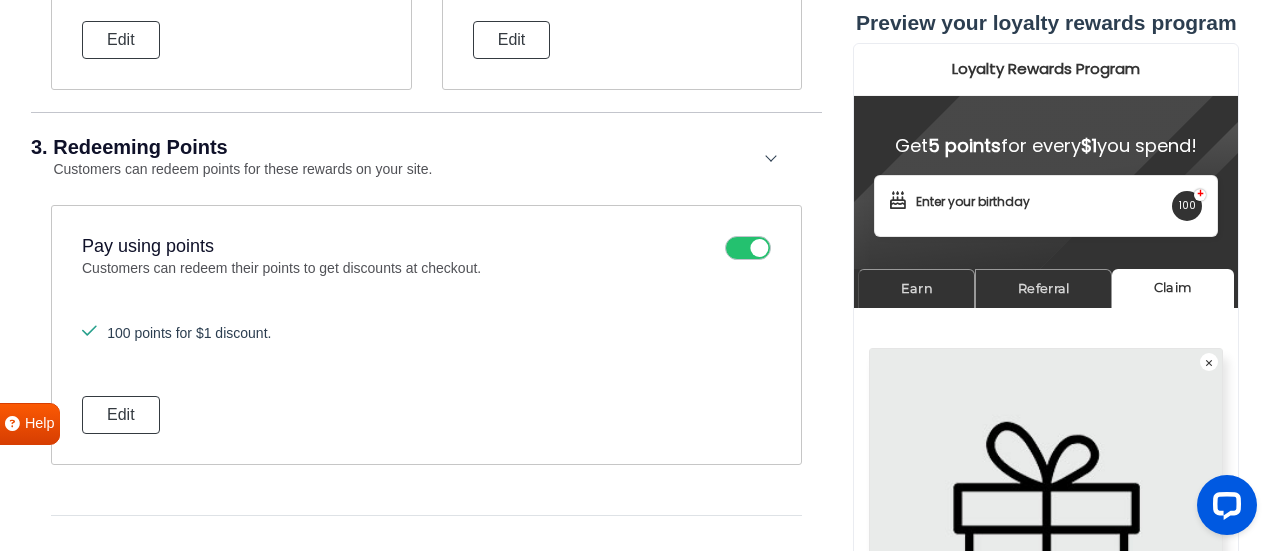 click on "3. Redeeming Points" at bounding box center [396, 147] 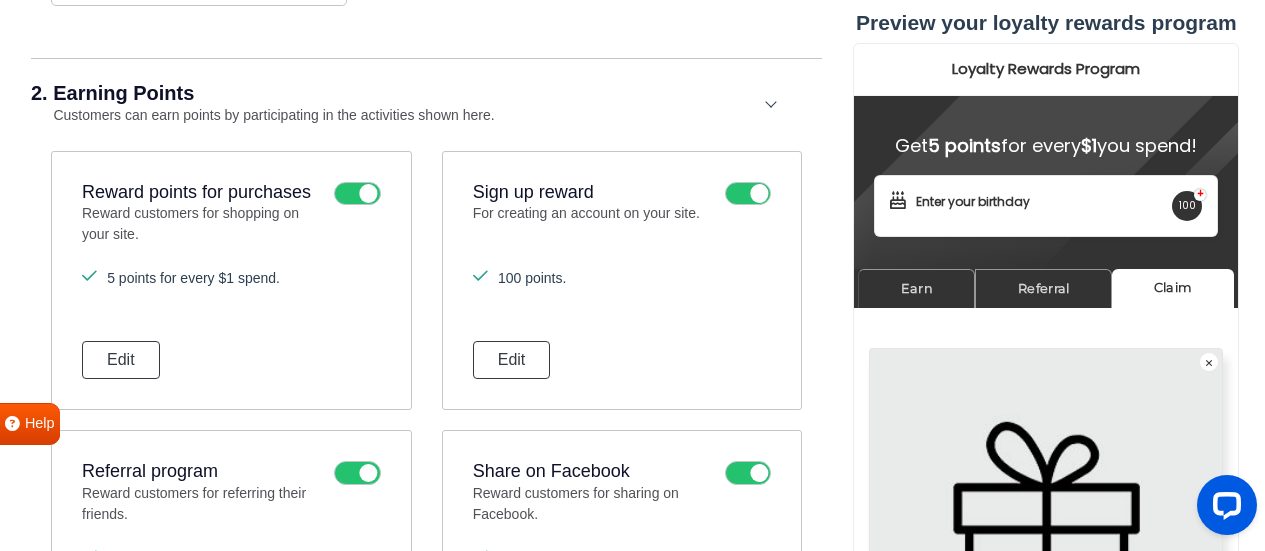 scroll, scrollTop: 1242, scrollLeft: 0, axis: vertical 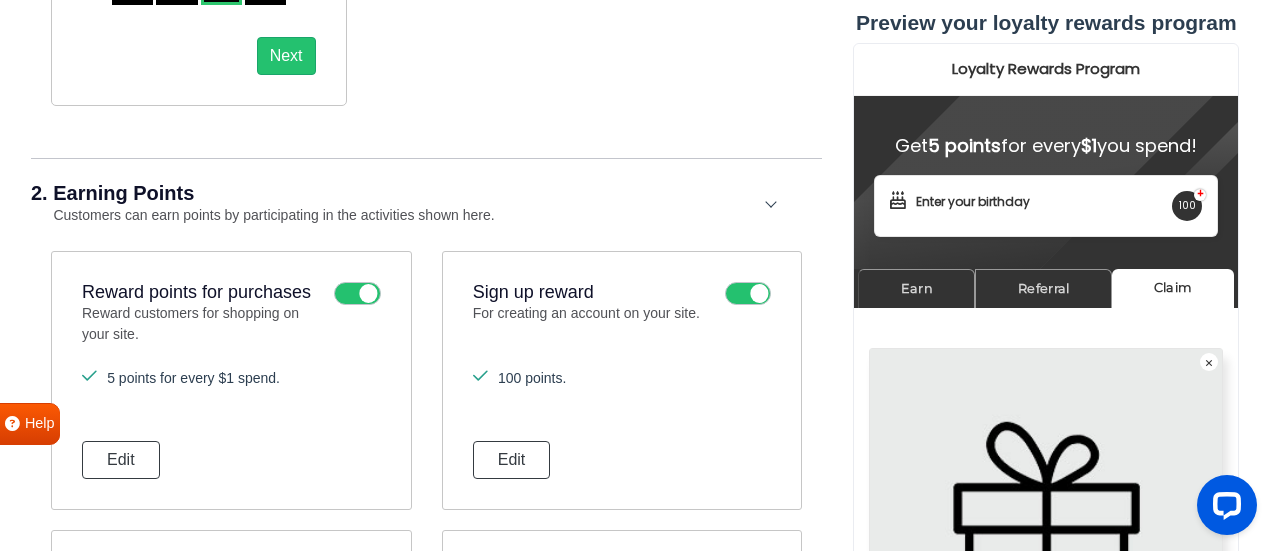 click on "2. Earning Points" at bounding box center [396, 193] 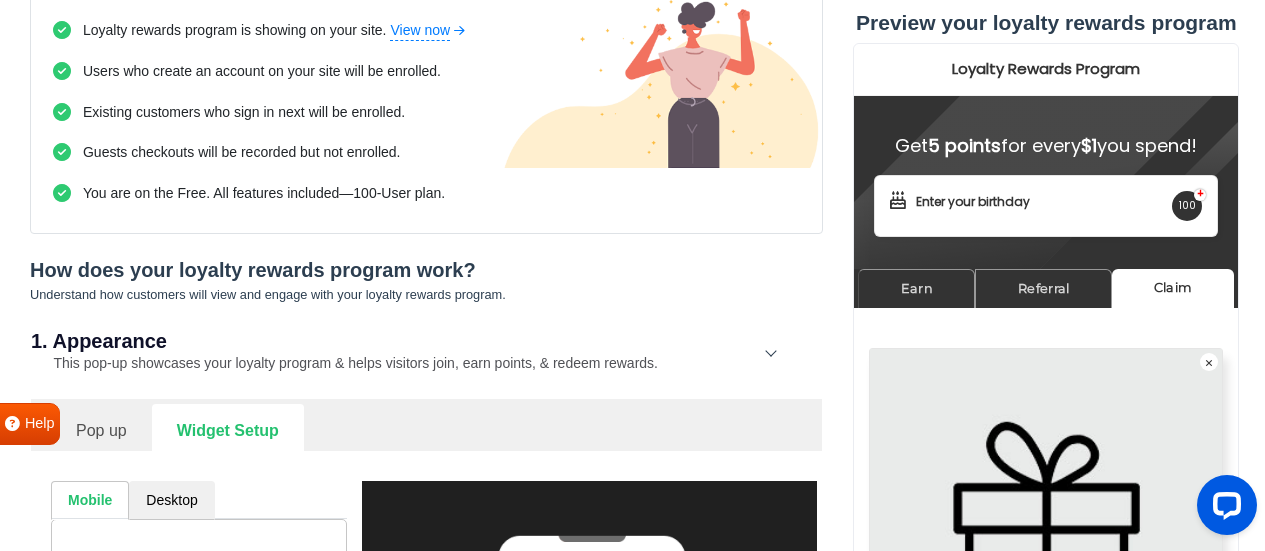 scroll, scrollTop: 224, scrollLeft: 0, axis: vertical 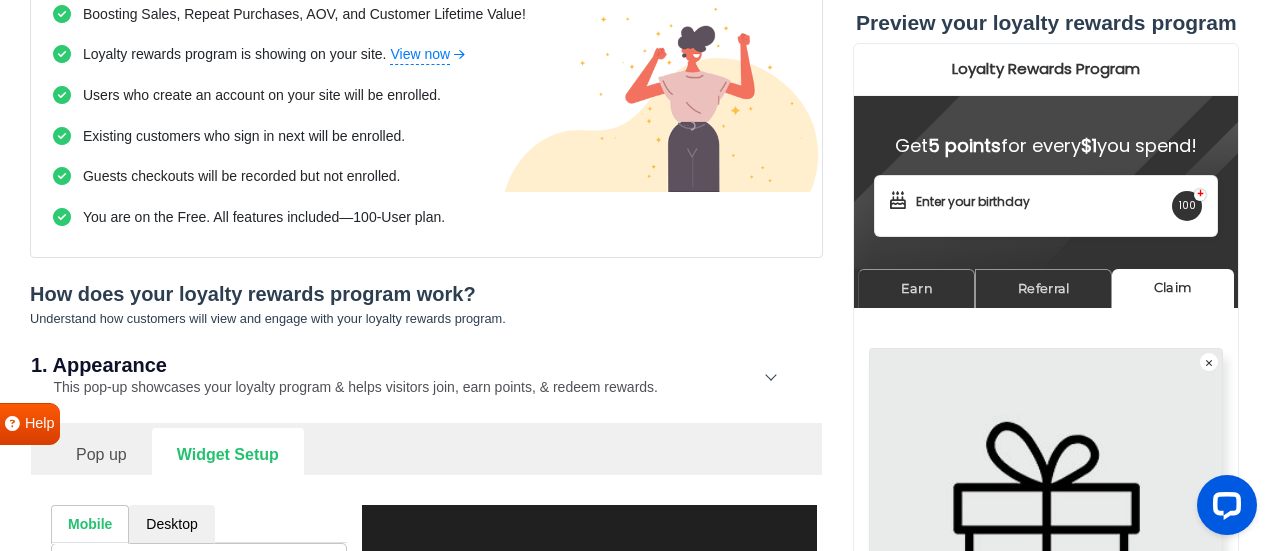 click on "This pop-up showcases your loyalty program & helps visitors join, earn points, & redeem rewards." at bounding box center [344, 387] 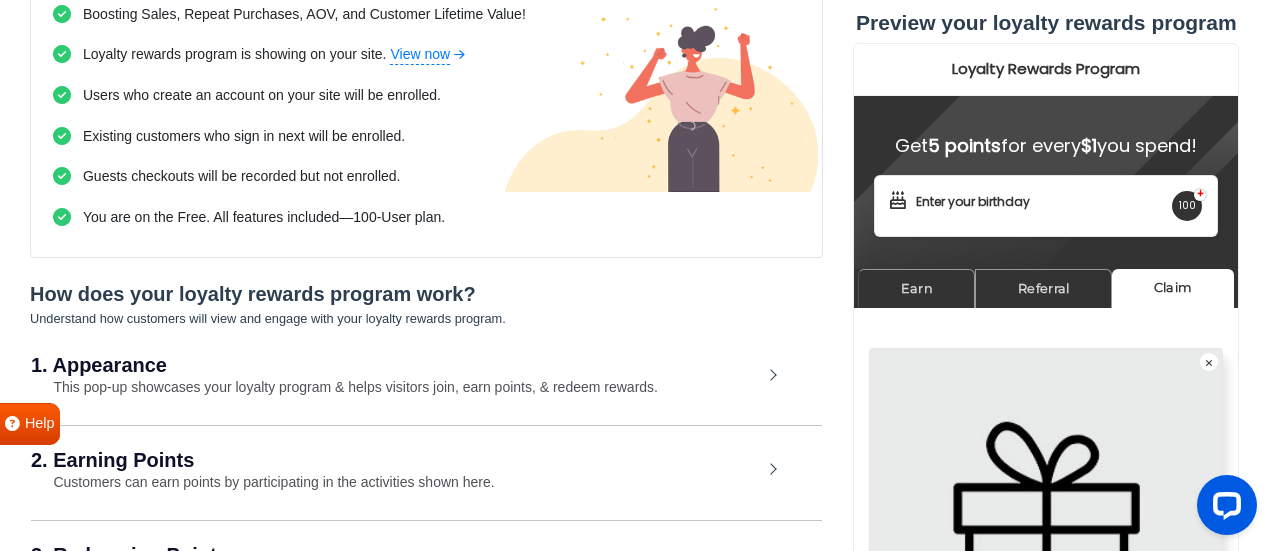 click on "How does your loyalty rewards program work?" at bounding box center [426, 294] 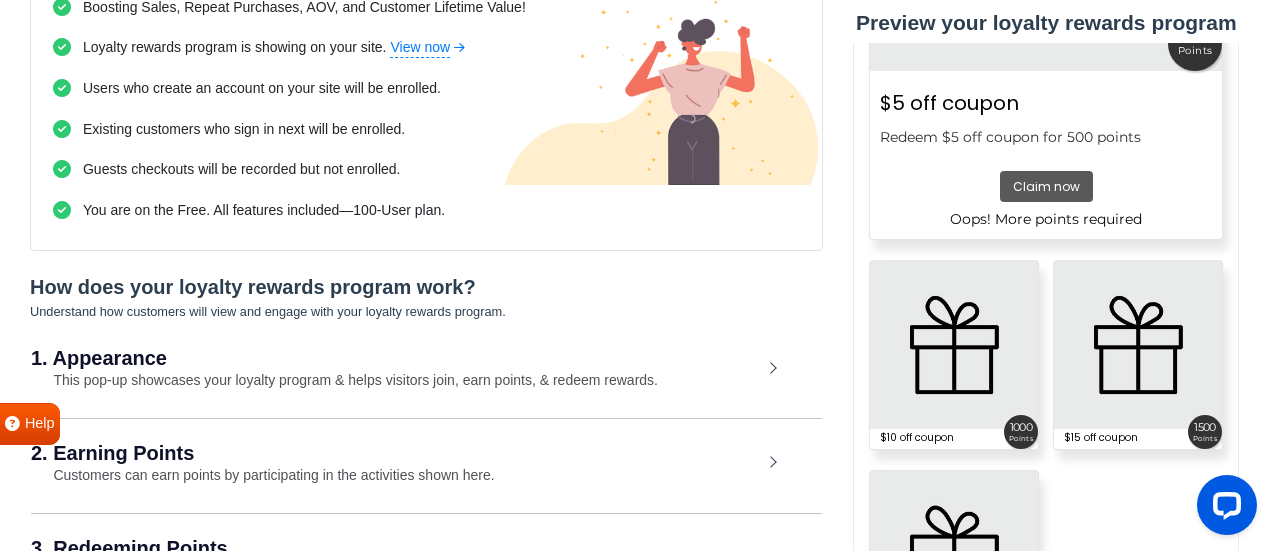 scroll, scrollTop: 471, scrollLeft: 0, axis: vertical 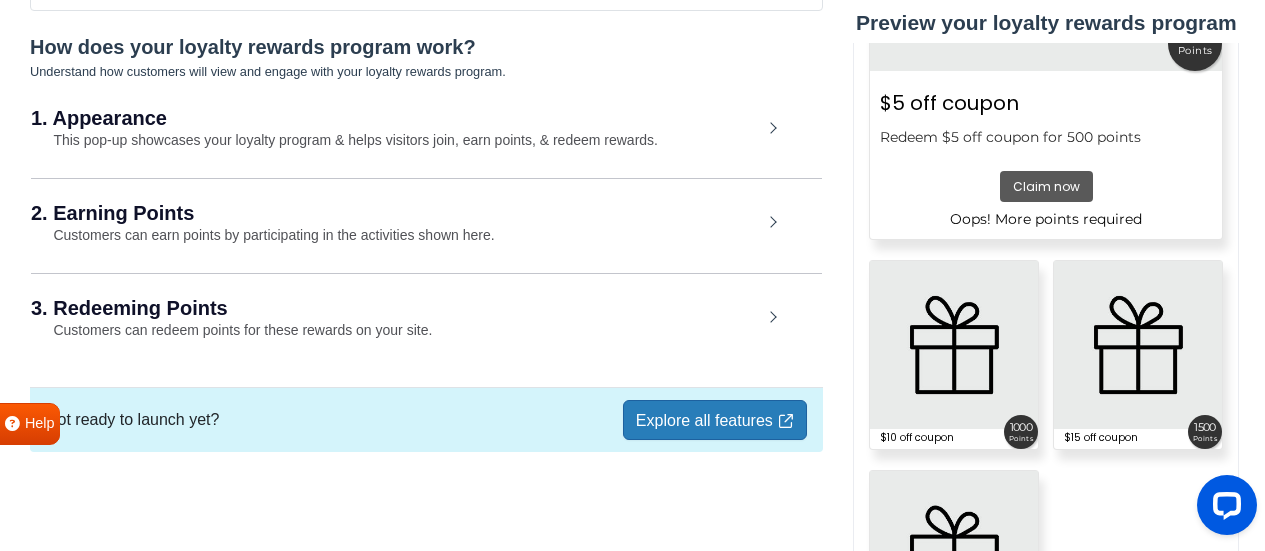 click on "2. Earning Points Customers can earn points by participating in the activities shown here." at bounding box center (426, 224) 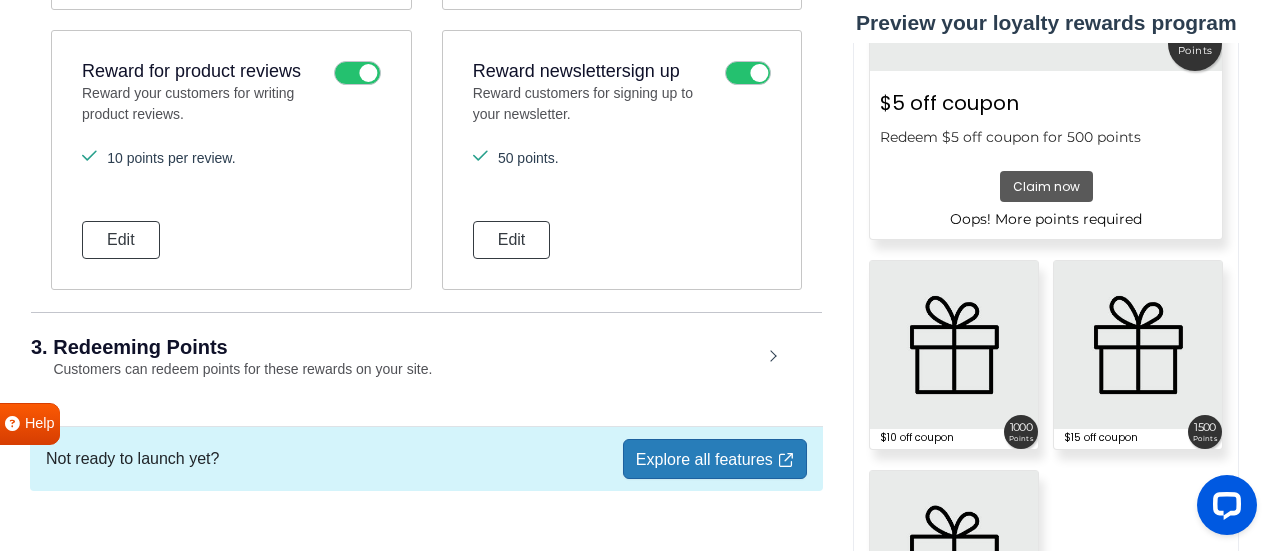 scroll, scrollTop: 1590, scrollLeft: 0, axis: vertical 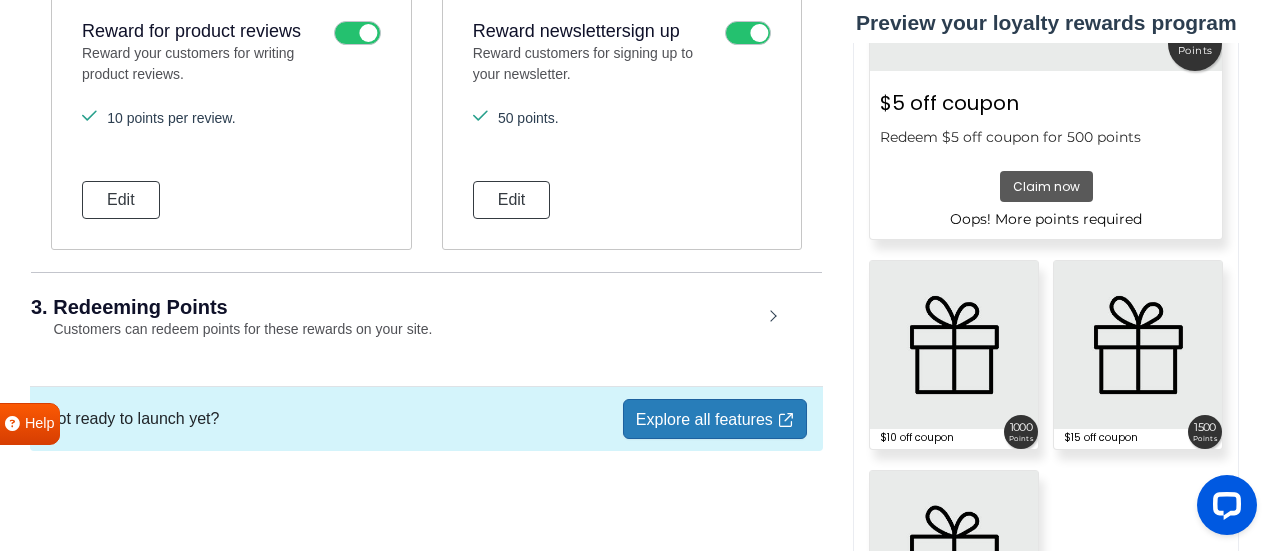 click on "Customers can redeem points for these rewards on your site." at bounding box center [231, 329] 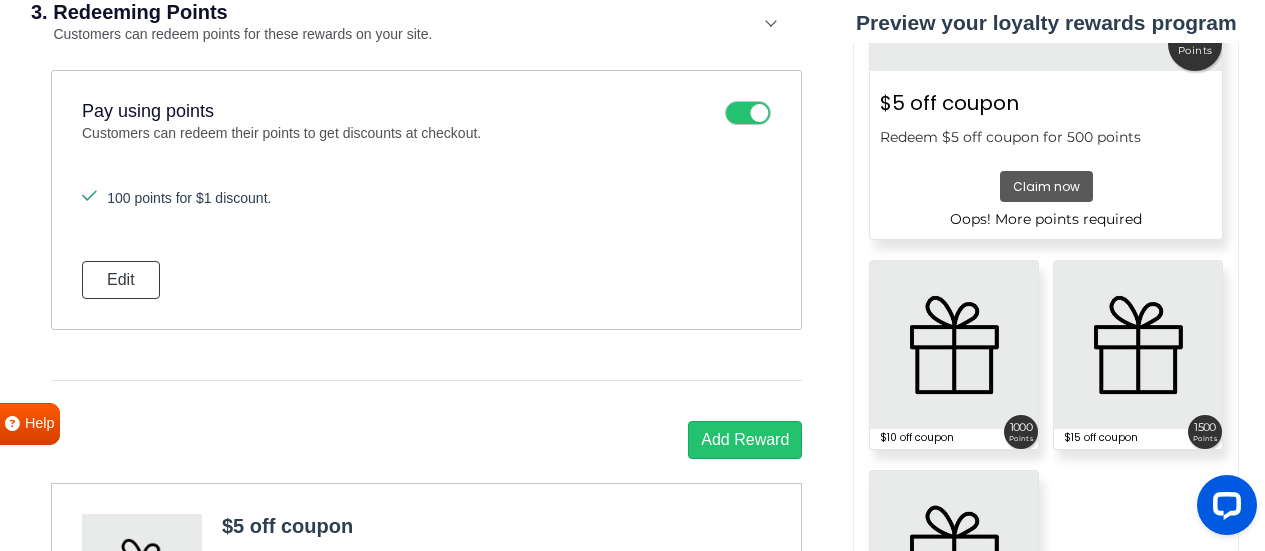 scroll, scrollTop: 1890, scrollLeft: 0, axis: vertical 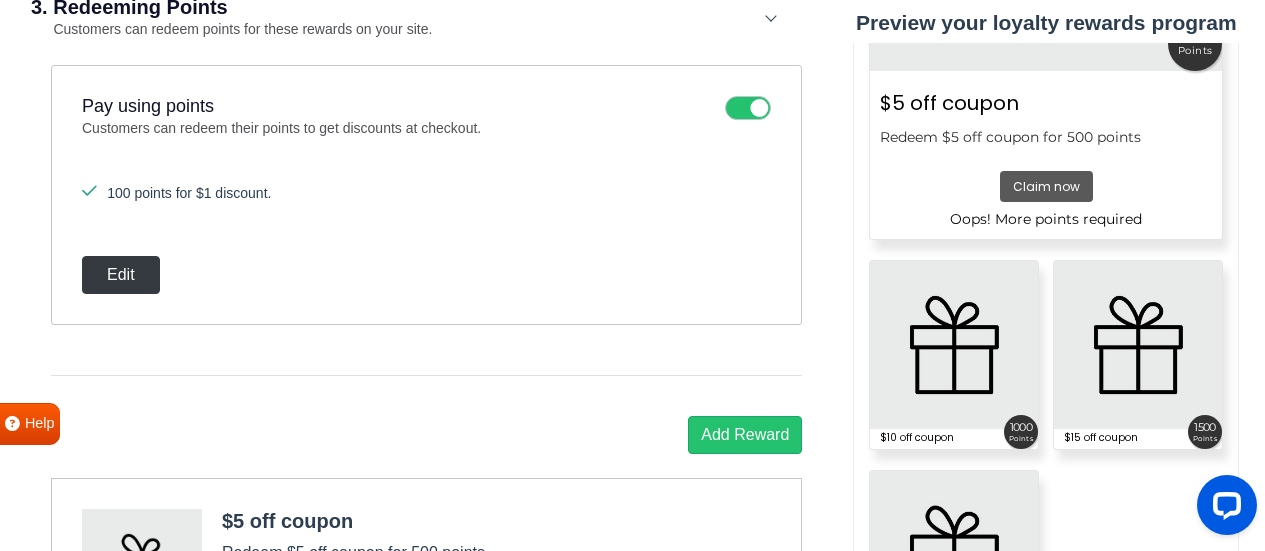 click on "Edit" at bounding box center [121, 275] 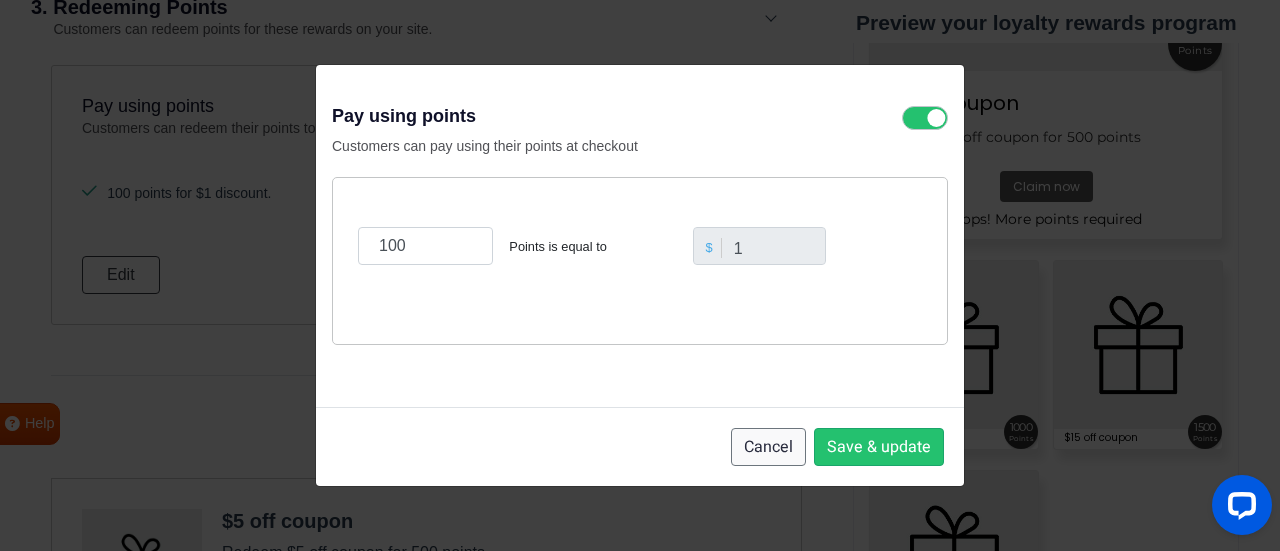 click on "Cancel" at bounding box center [768, 447] 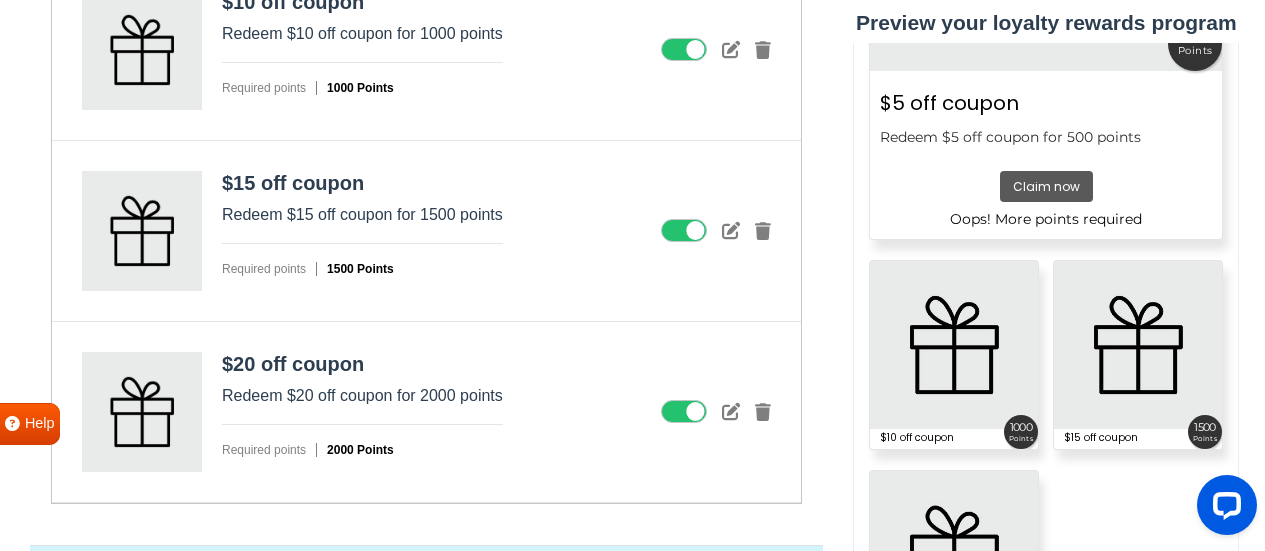 scroll, scrollTop: 2748, scrollLeft: 0, axis: vertical 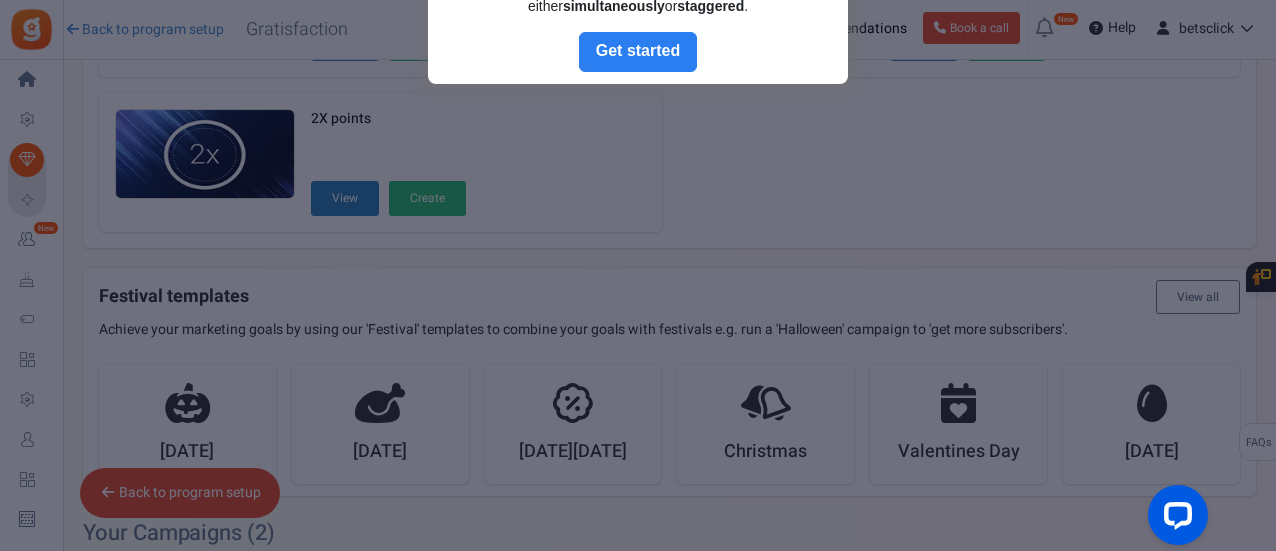 click on "Next" at bounding box center (638, 52) 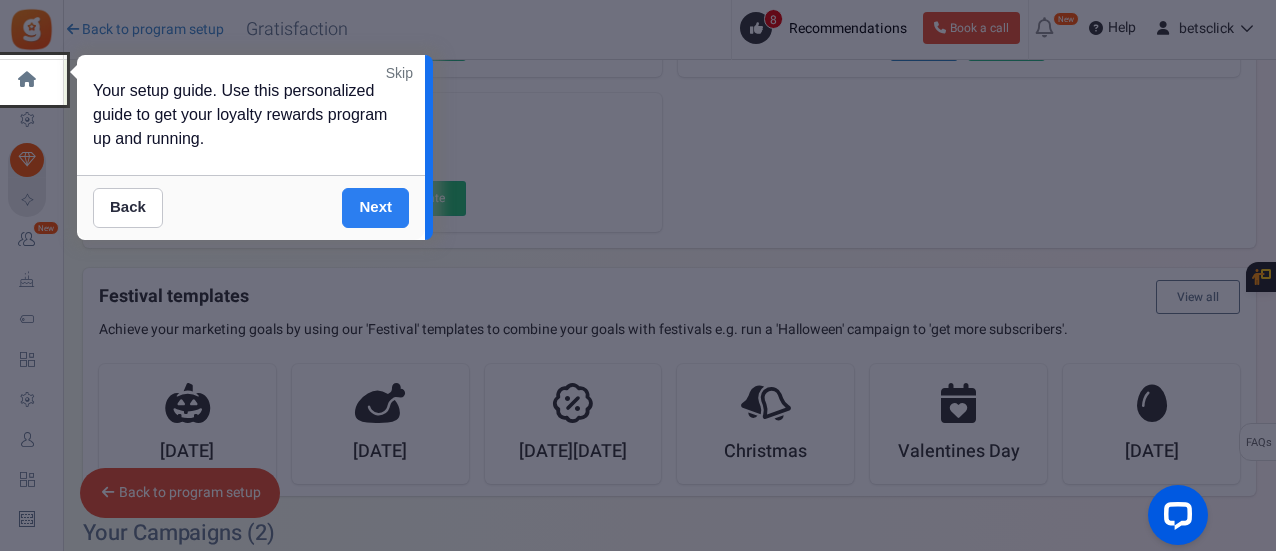click on "Next" at bounding box center [375, 208] 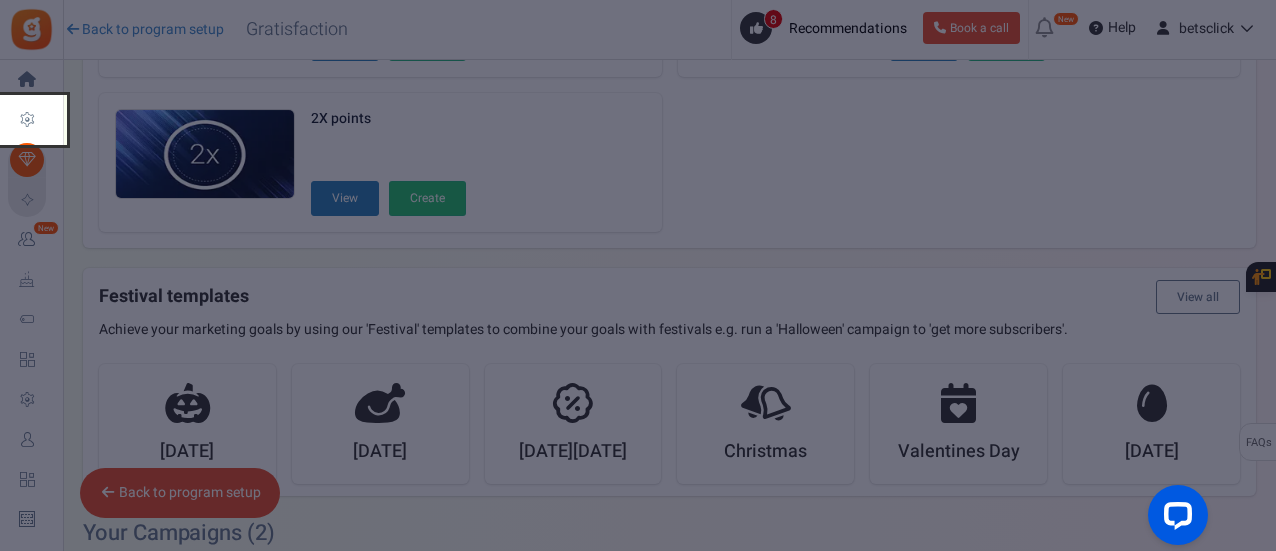 scroll, scrollTop: 0, scrollLeft: 0, axis: both 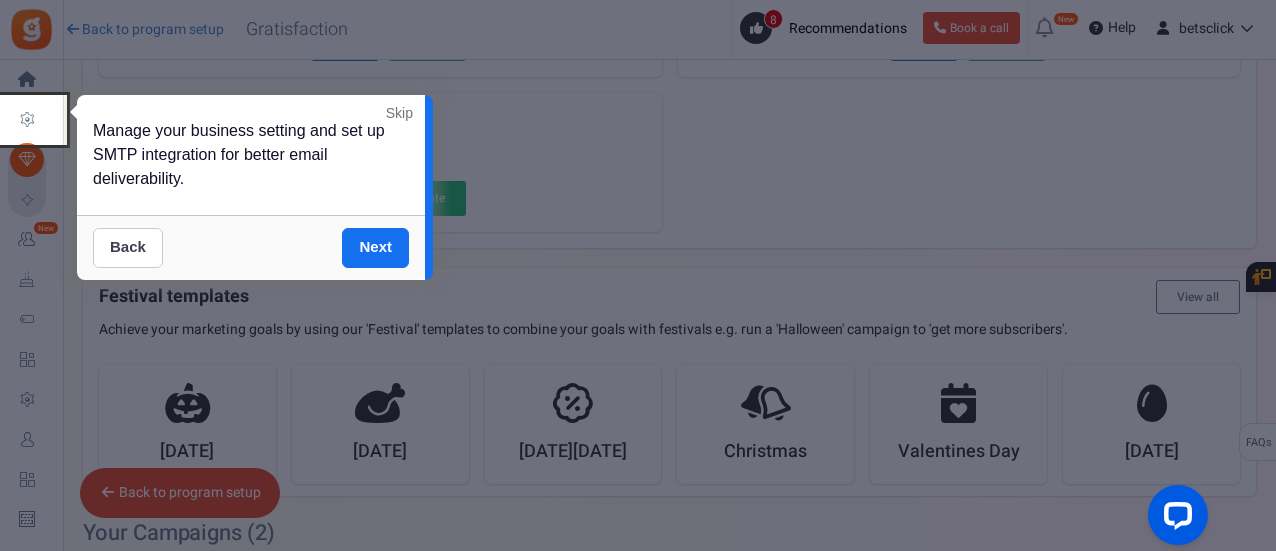 click on "Back" at bounding box center (128, 248) 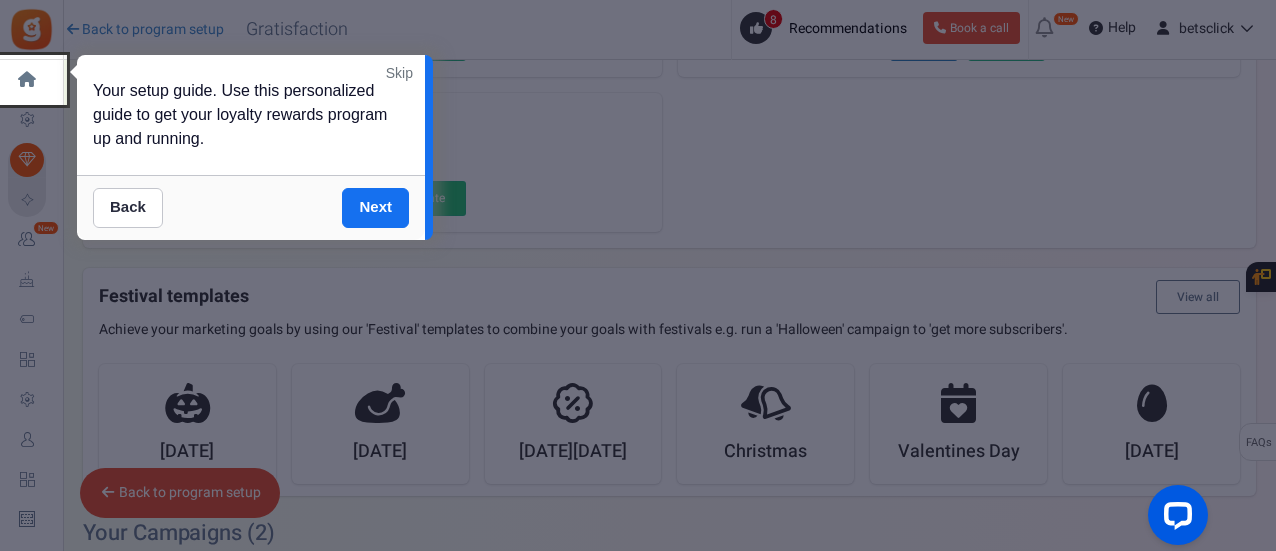 click on "Skip" at bounding box center (399, 73) 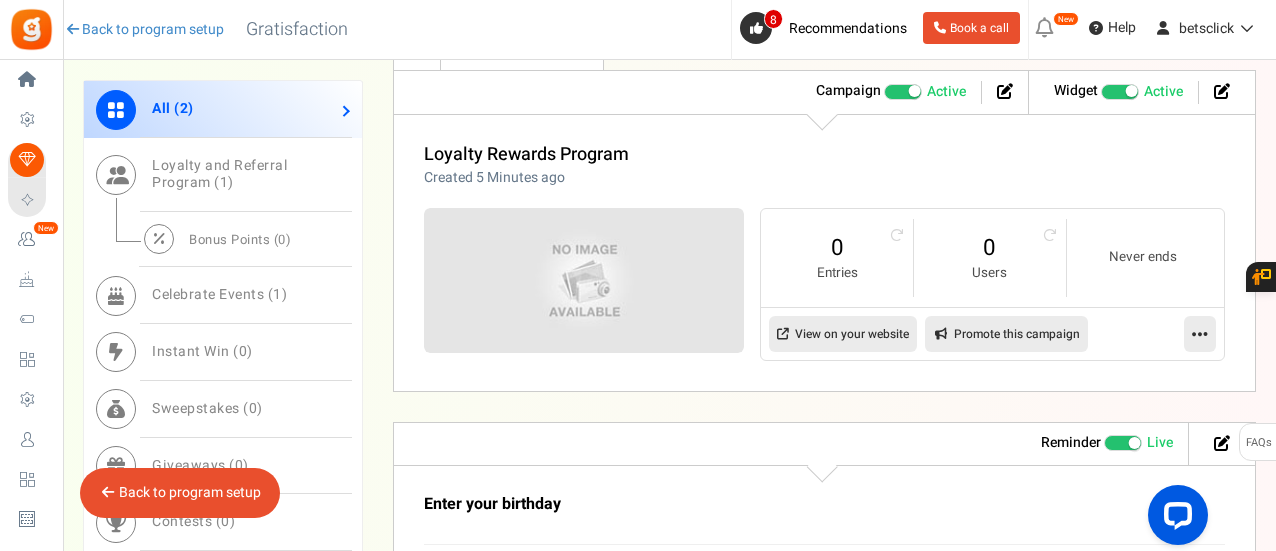 scroll, scrollTop: 1135, scrollLeft: 0, axis: vertical 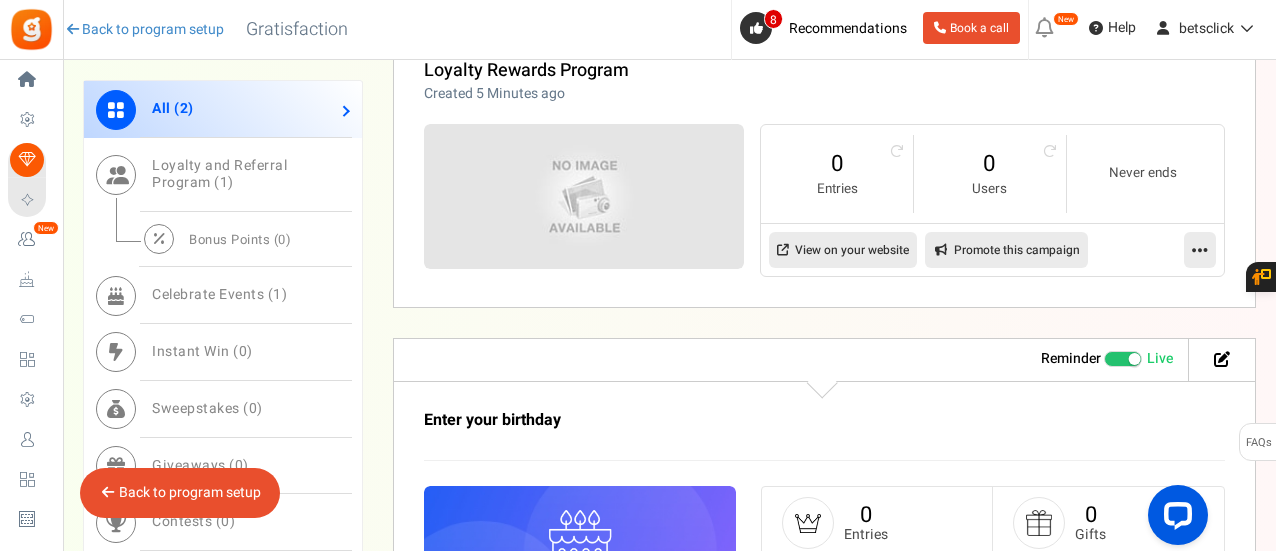 click at bounding box center (1200, 250) 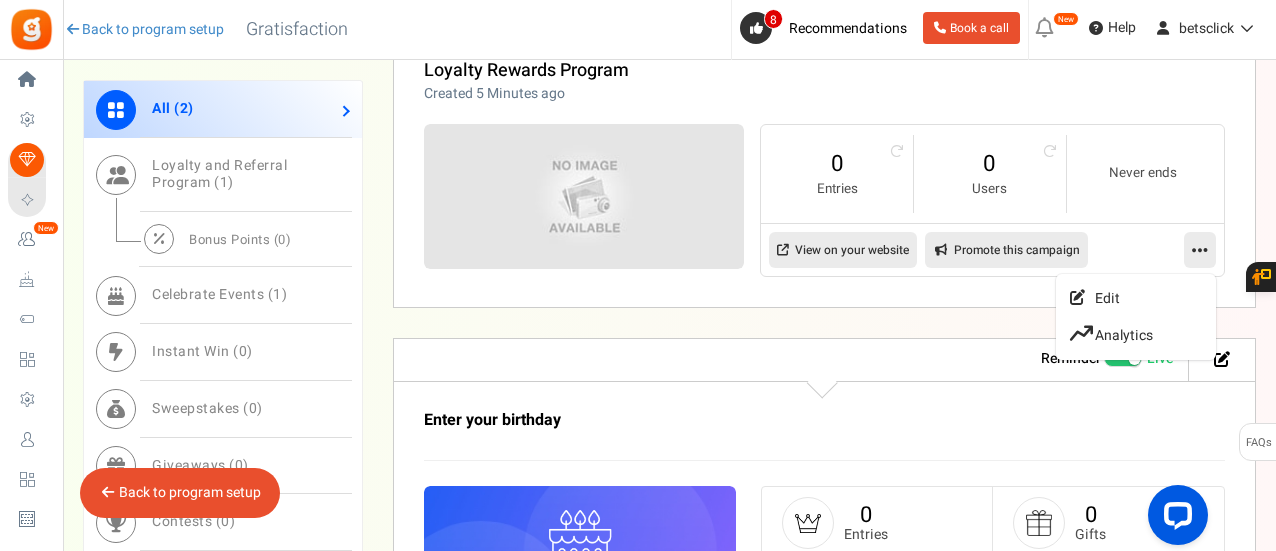 click at bounding box center (1200, 250) 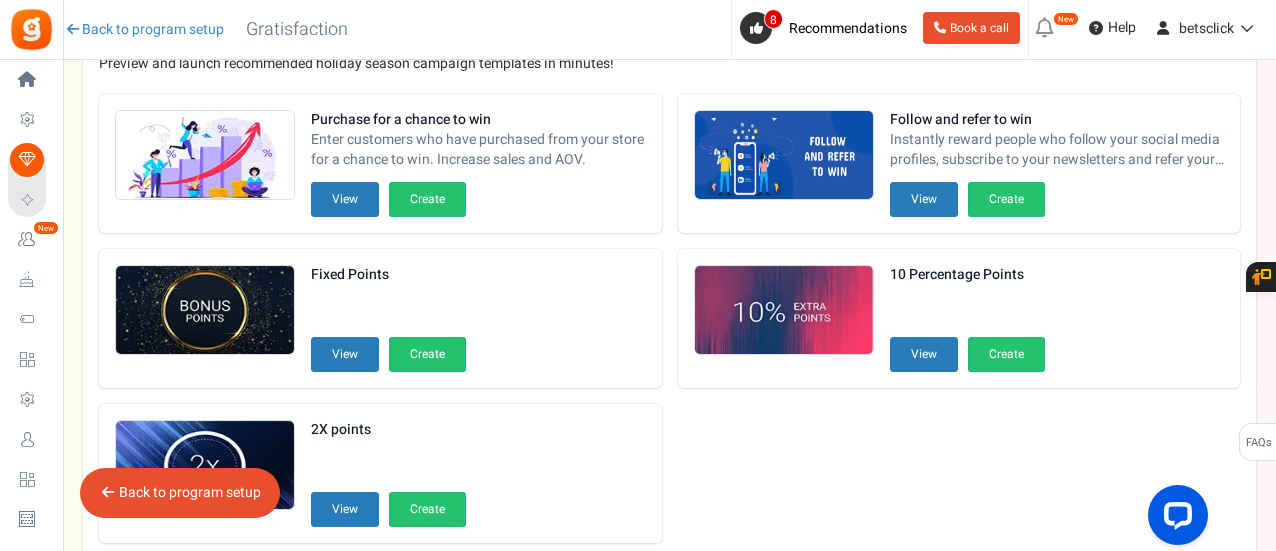 scroll, scrollTop: 100, scrollLeft: 0, axis: vertical 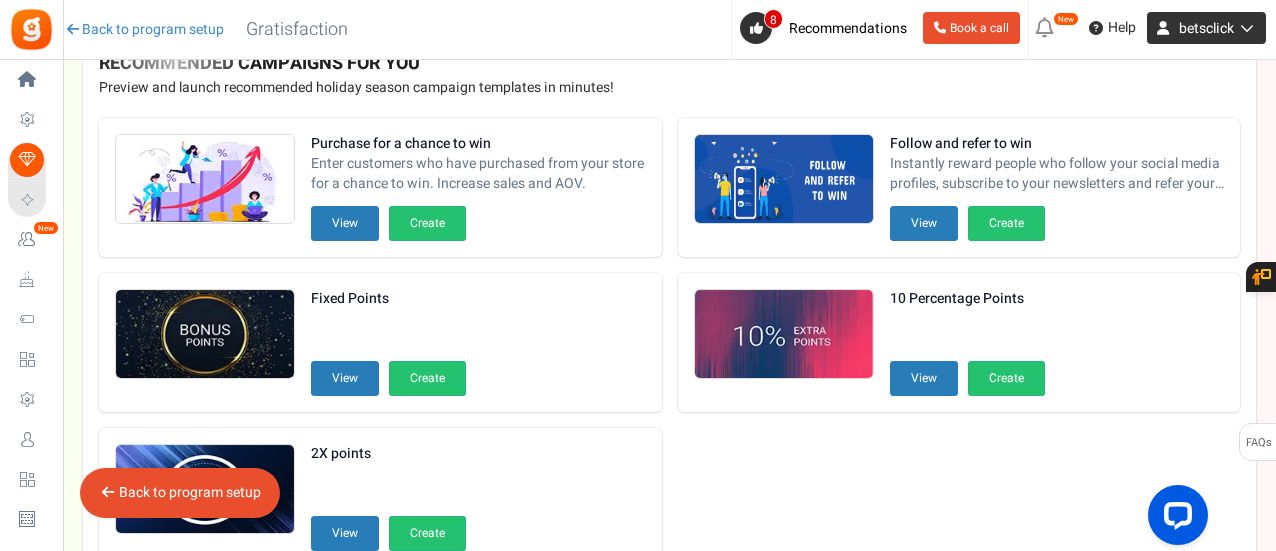 click on "betsclick" at bounding box center [1206, 28] 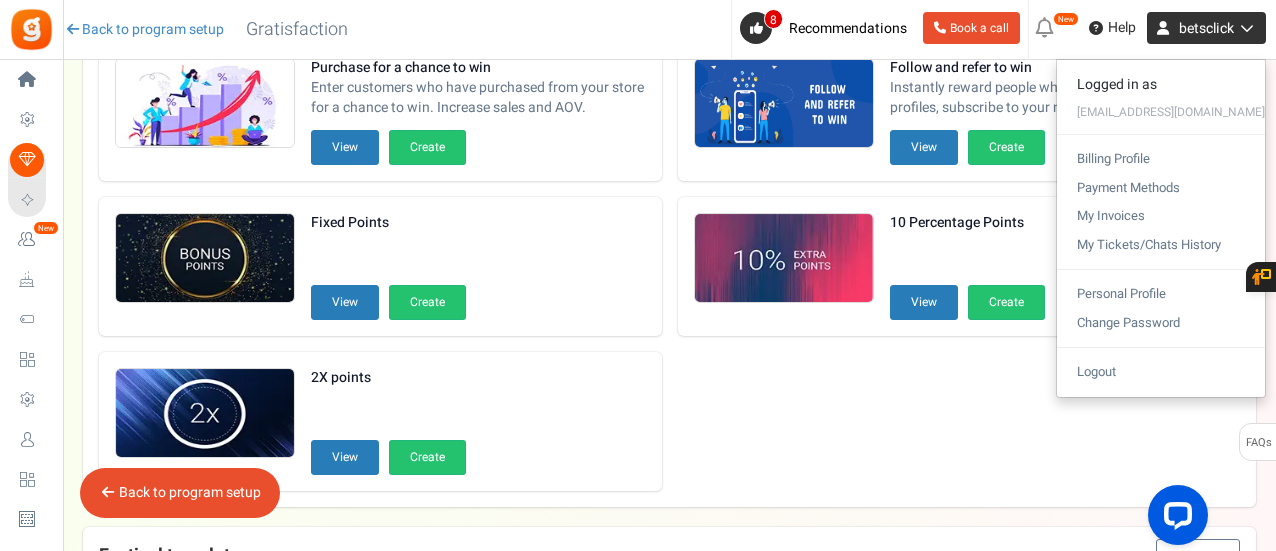 scroll, scrollTop: 200, scrollLeft: 0, axis: vertical 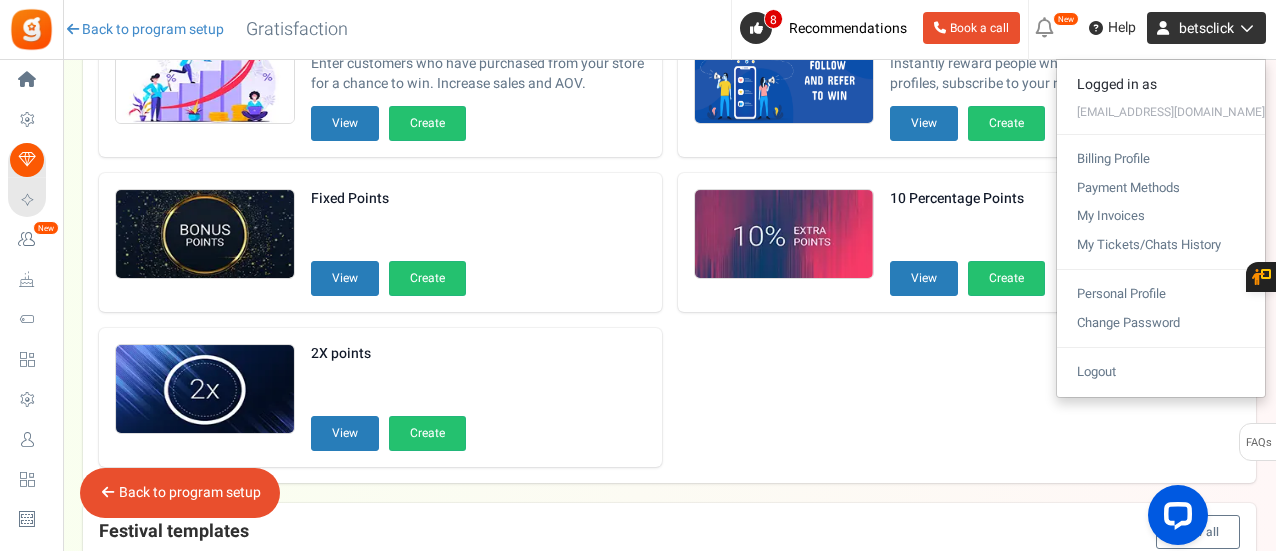 click on "betsclick" at bounding box center (1206, 28) 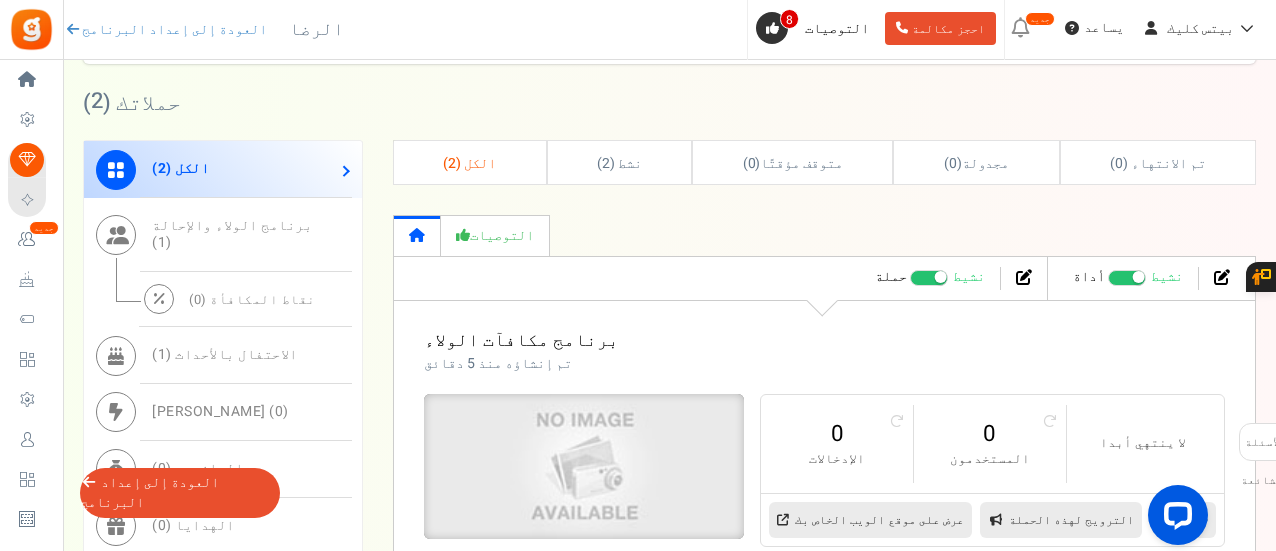 scroll, scrollTop: 1101, scrollLeft: 0, axis: vertical 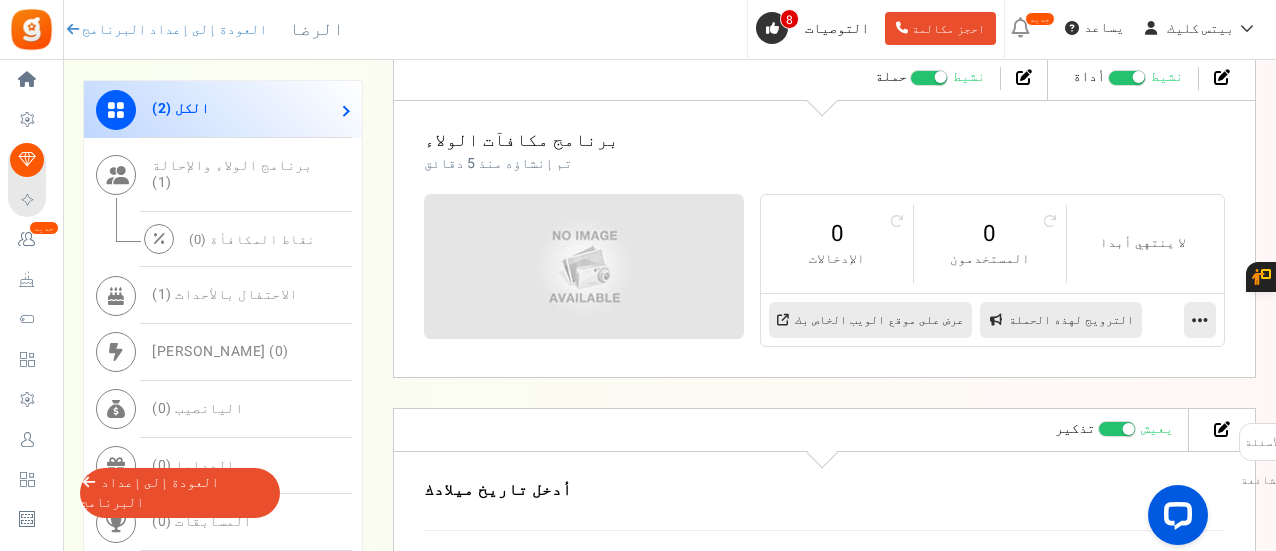 click on "عرض على موقع الويب الخاص بك" at bounding box center [879, 320] 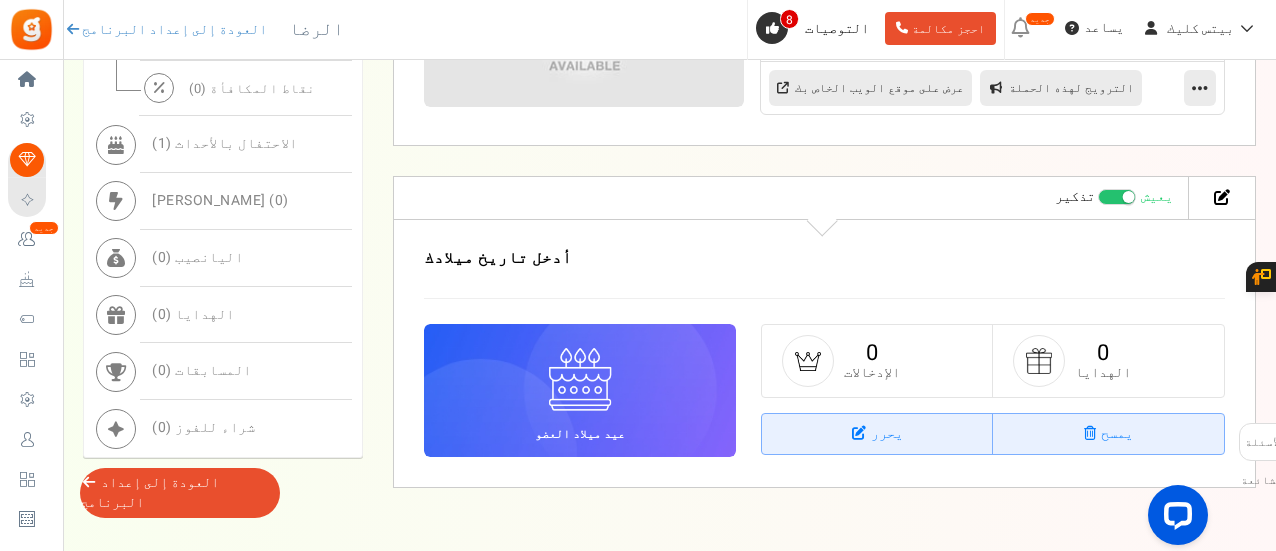 scroll, scrollTop: 1347, scrollLeft: 0, axis: vertical 